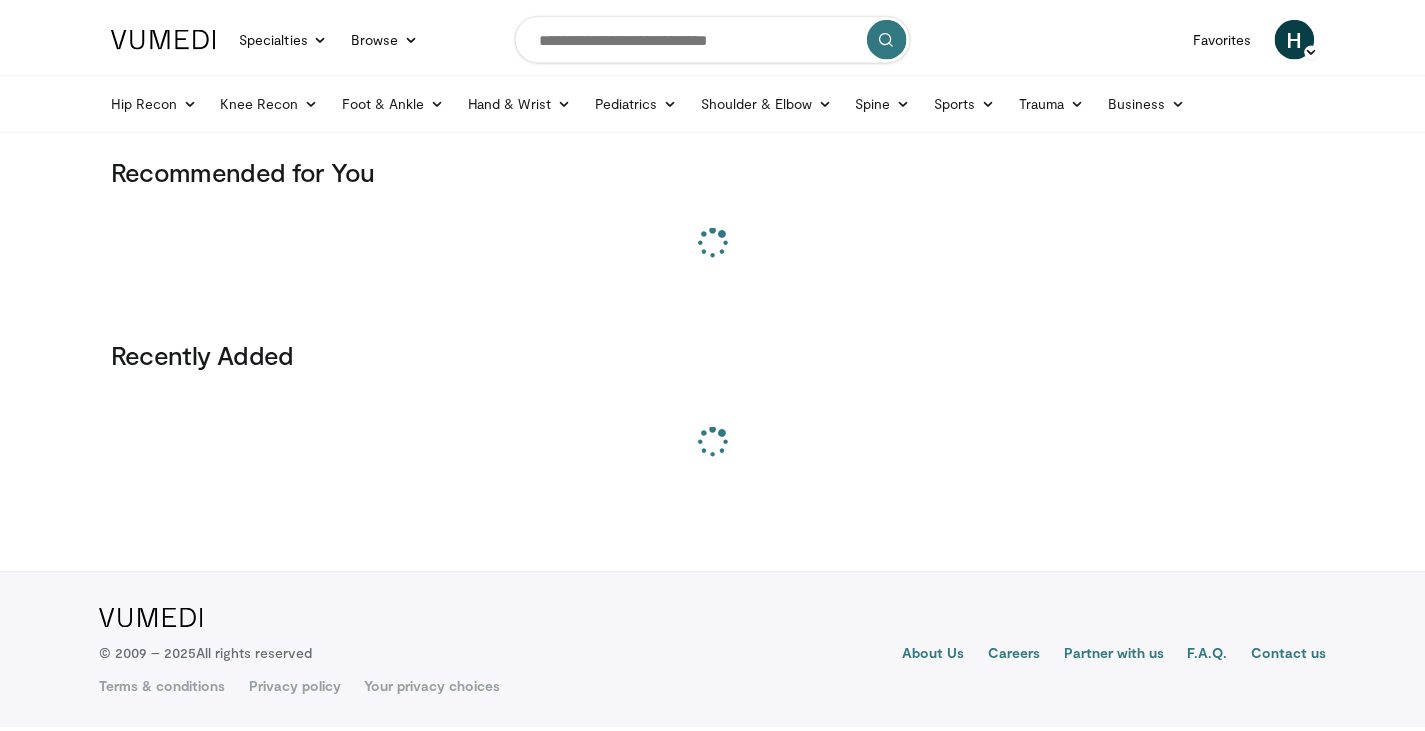 scroll, scrollTop: 0, scrollLeft: 0, axis: both 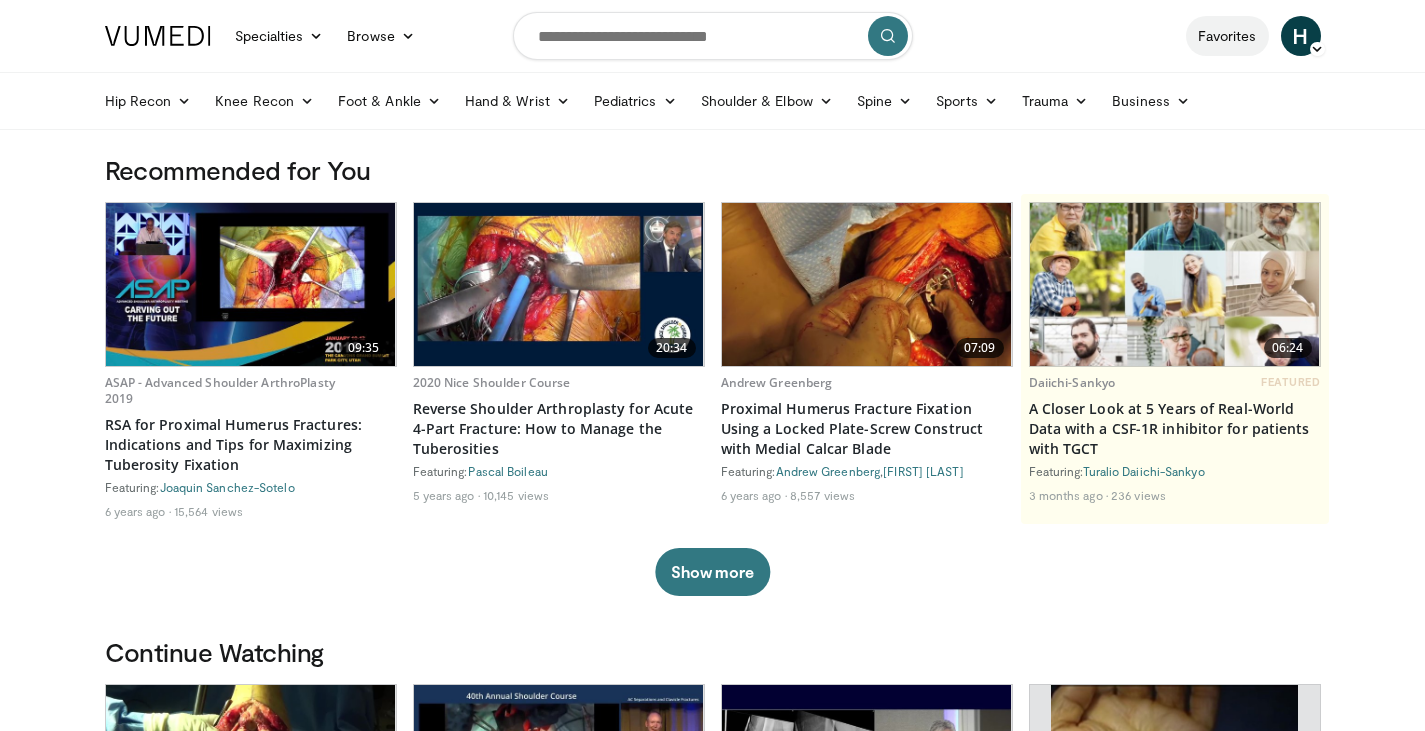 click on "Favorites" at bounding box center (1227, 36) 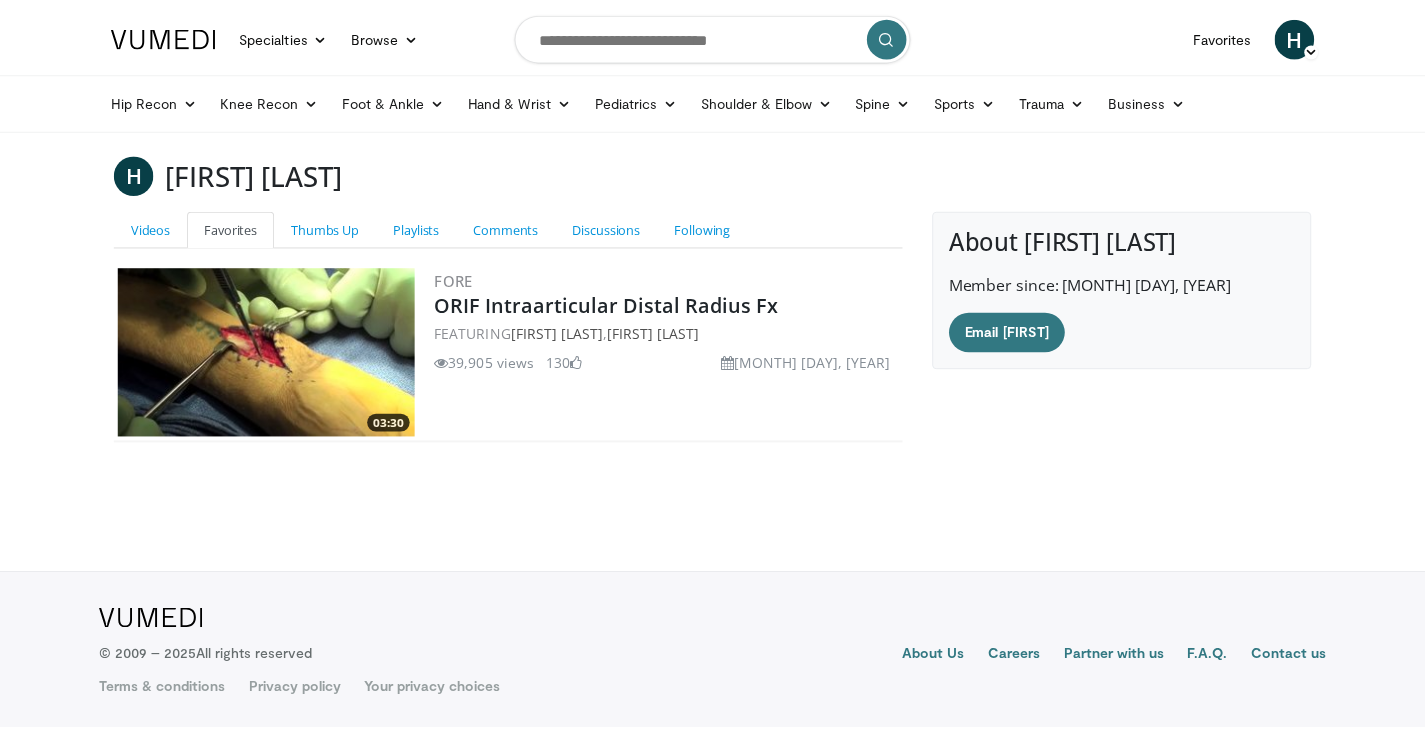 scroll, scrollTop: 0, scrollLeft: 0, axis: both 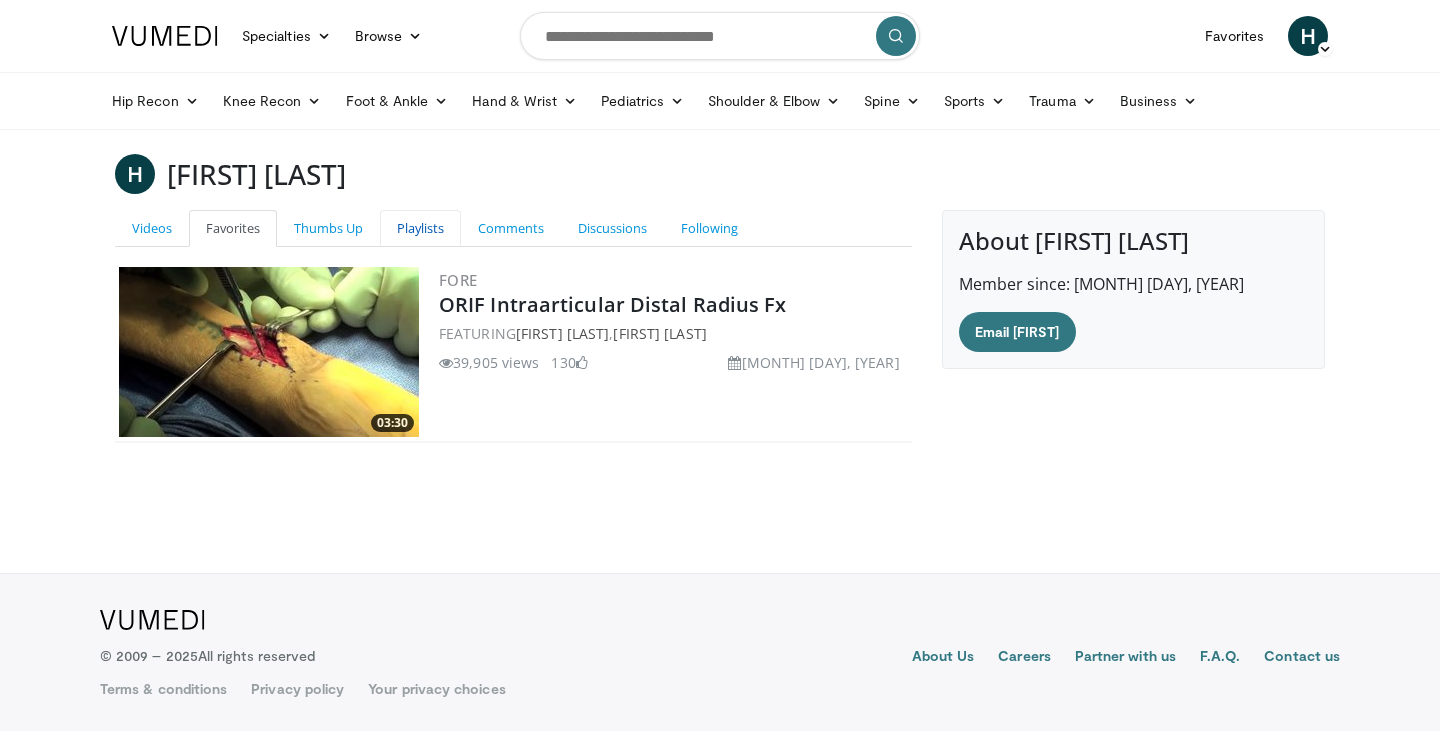 click on "Playlists" at bounding box center (420, 228) 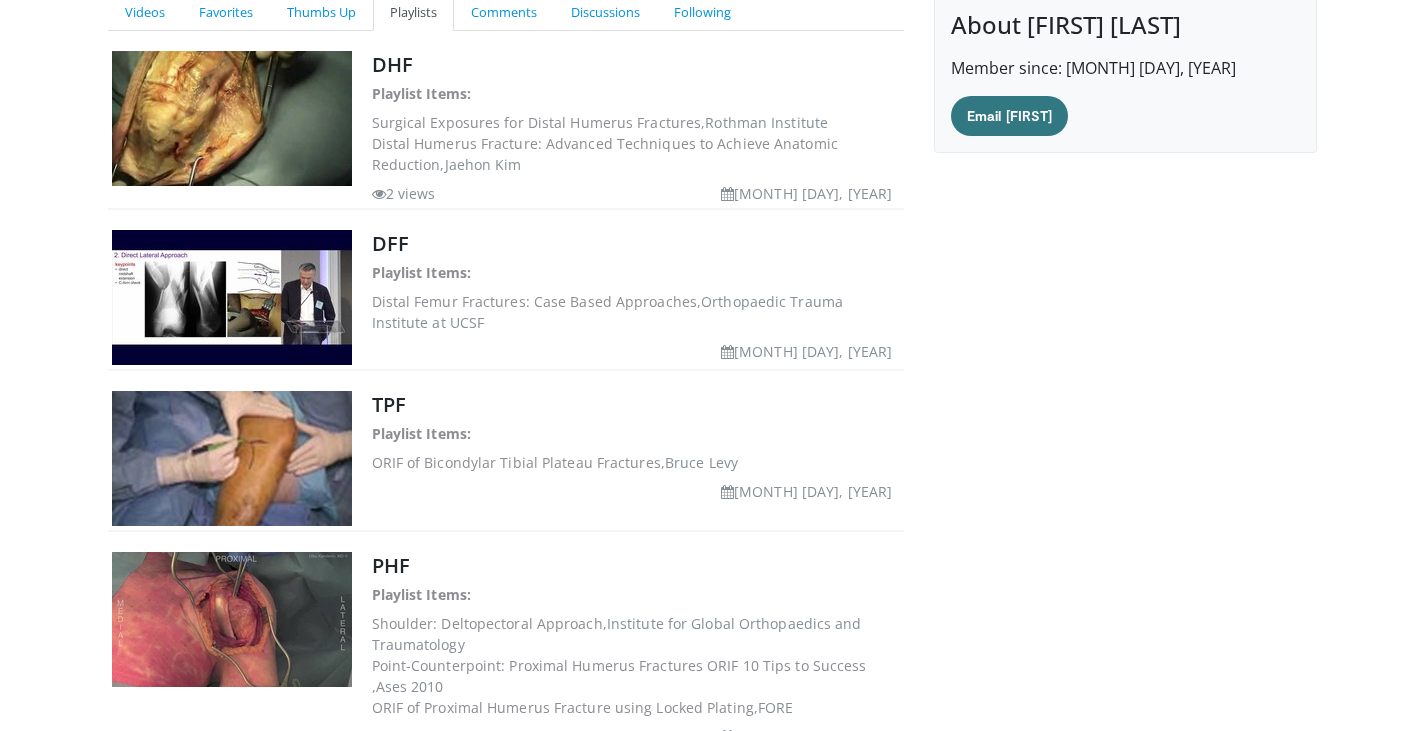 scroll, scrollTop: 100, scrollLeft: 0, axis: vertical 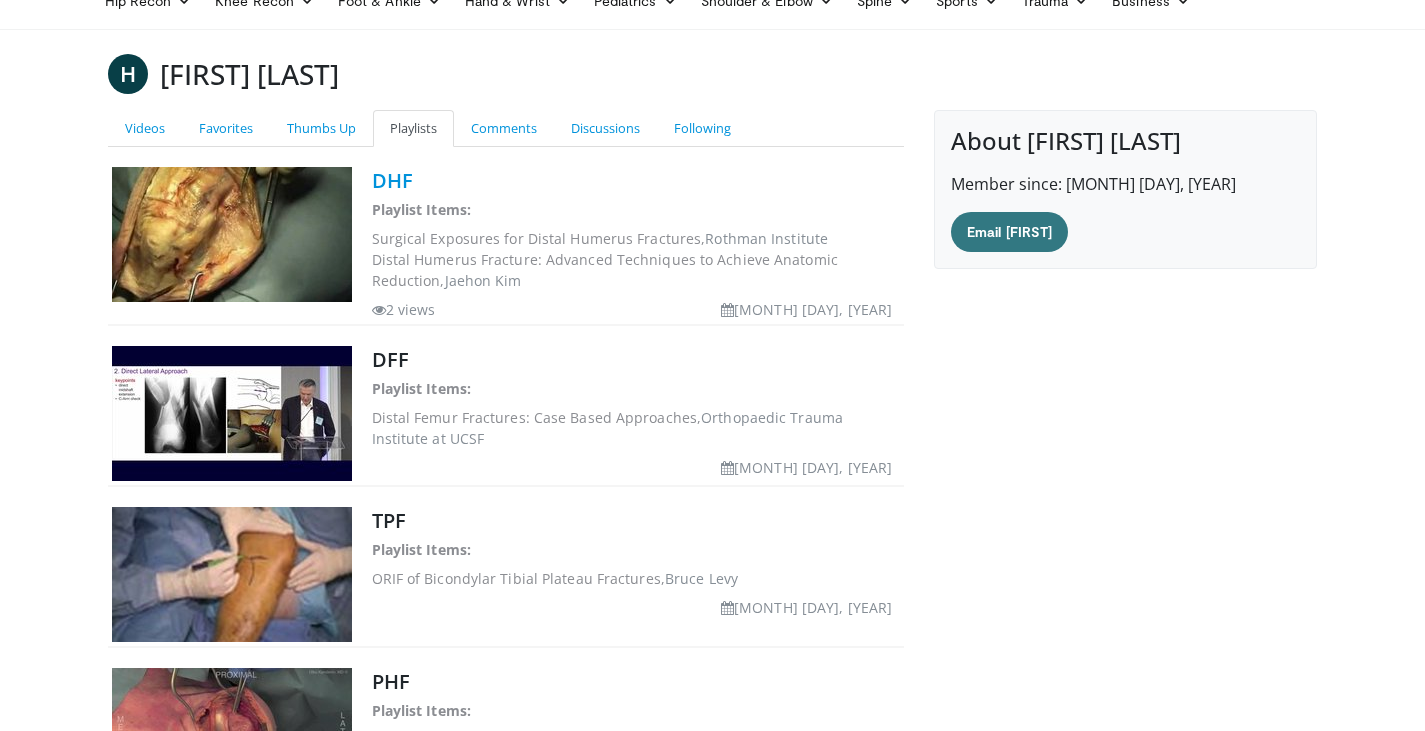 click on "DHF" at bounding box center [392, 180] 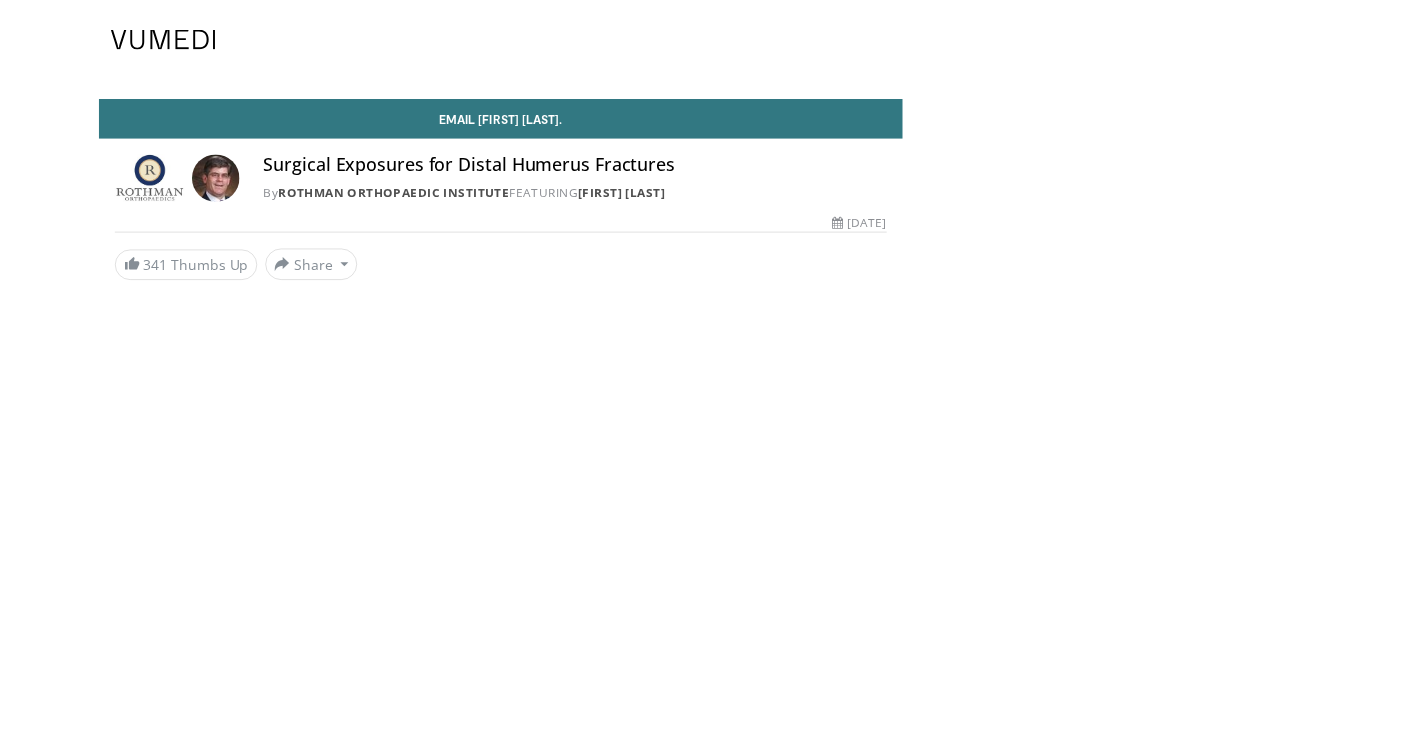 scroll, scrollTop: 0, scrollLeft: 0, axis: both 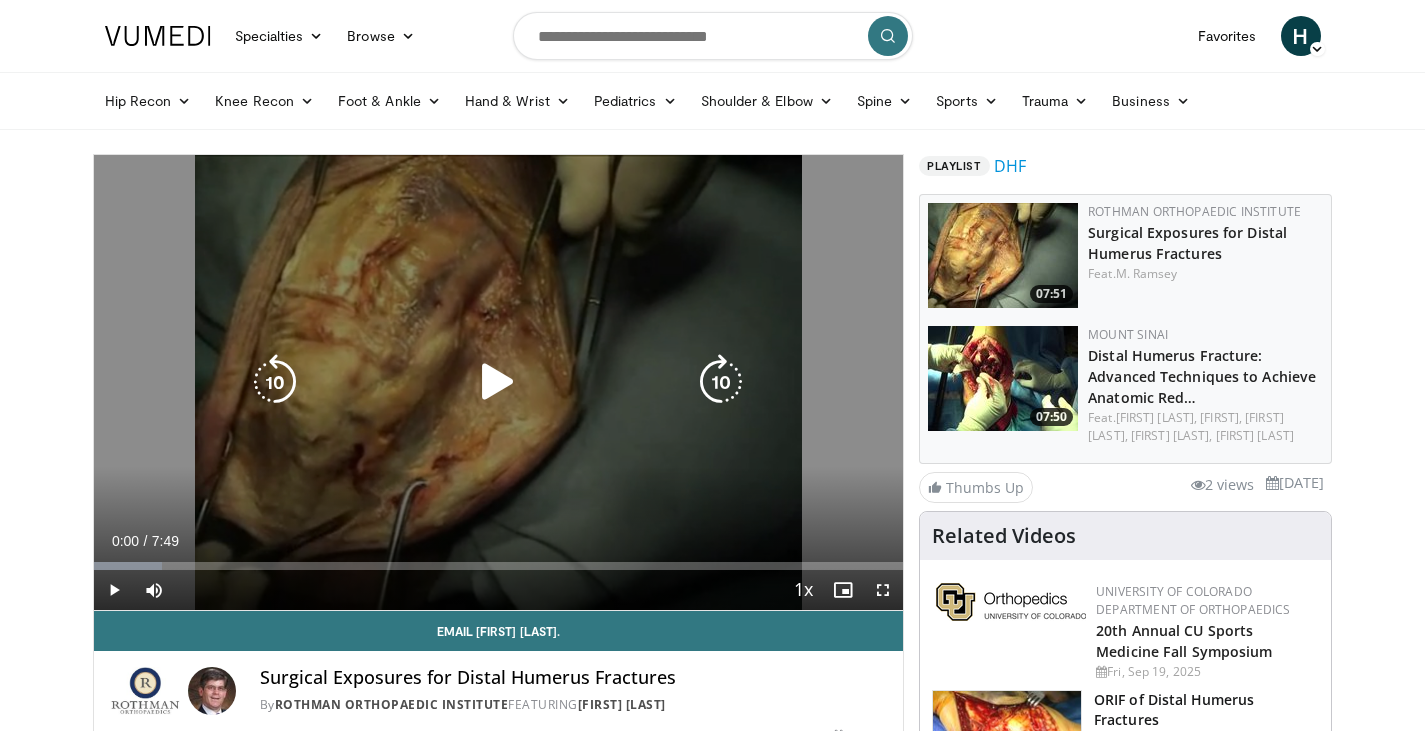 click at bounding box center (498, 382) 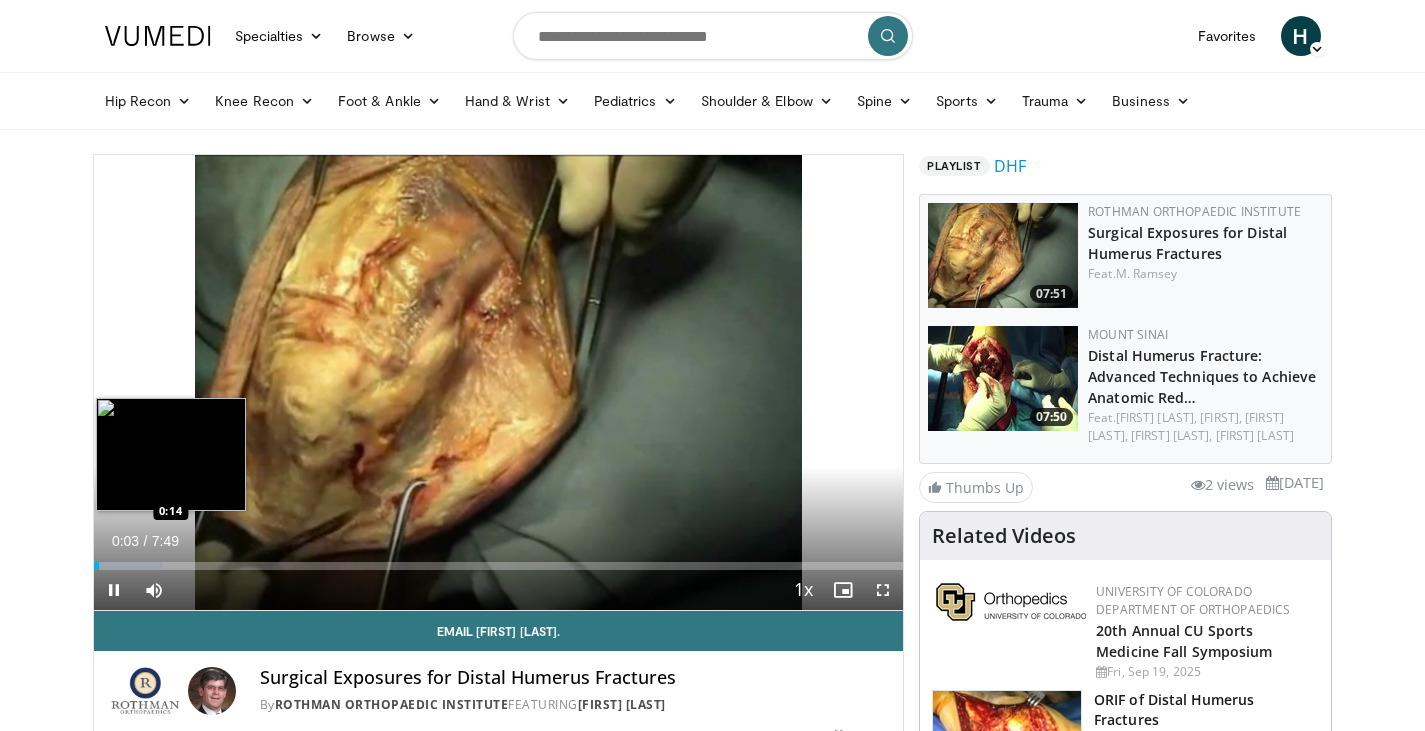 click at bounding box center (128, 566) 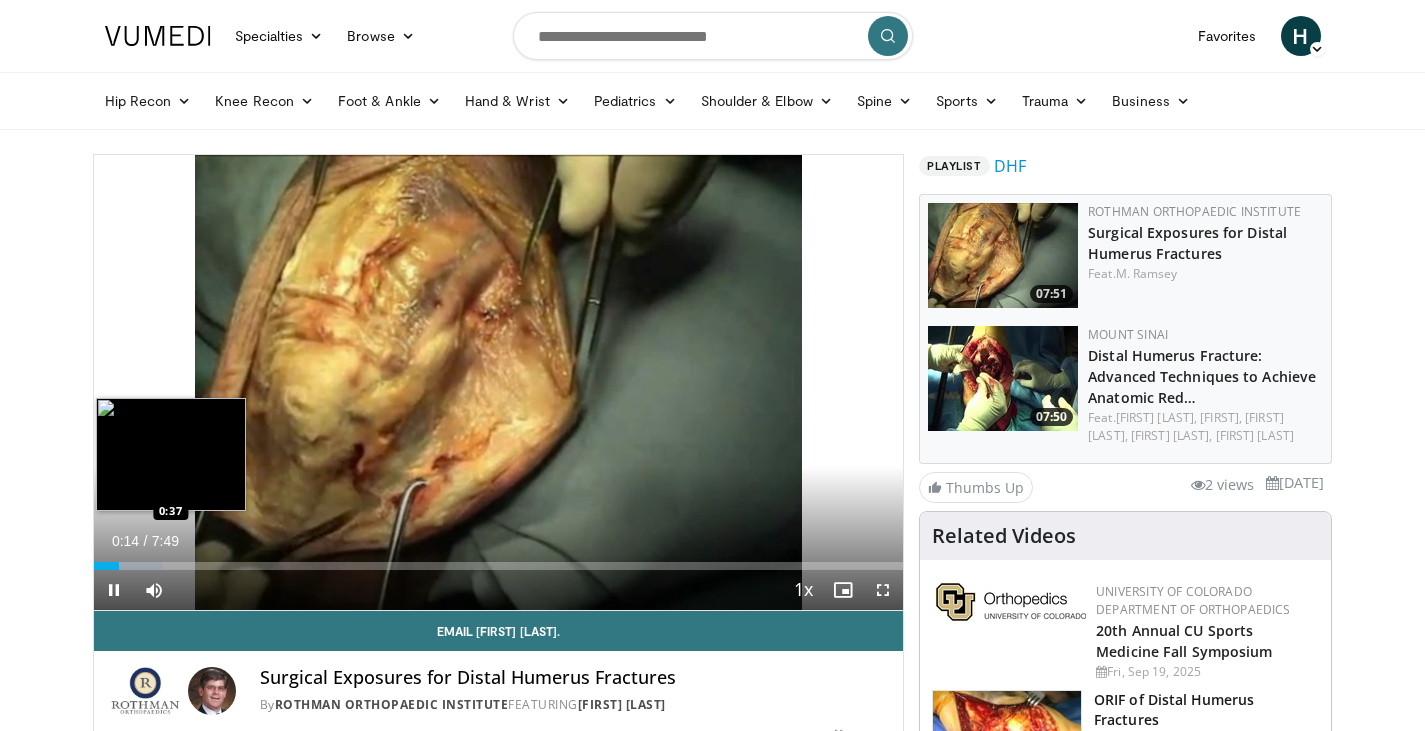 click on "Loaded :  8.47% 0:14 0:37" at bounding box center [499, 566] 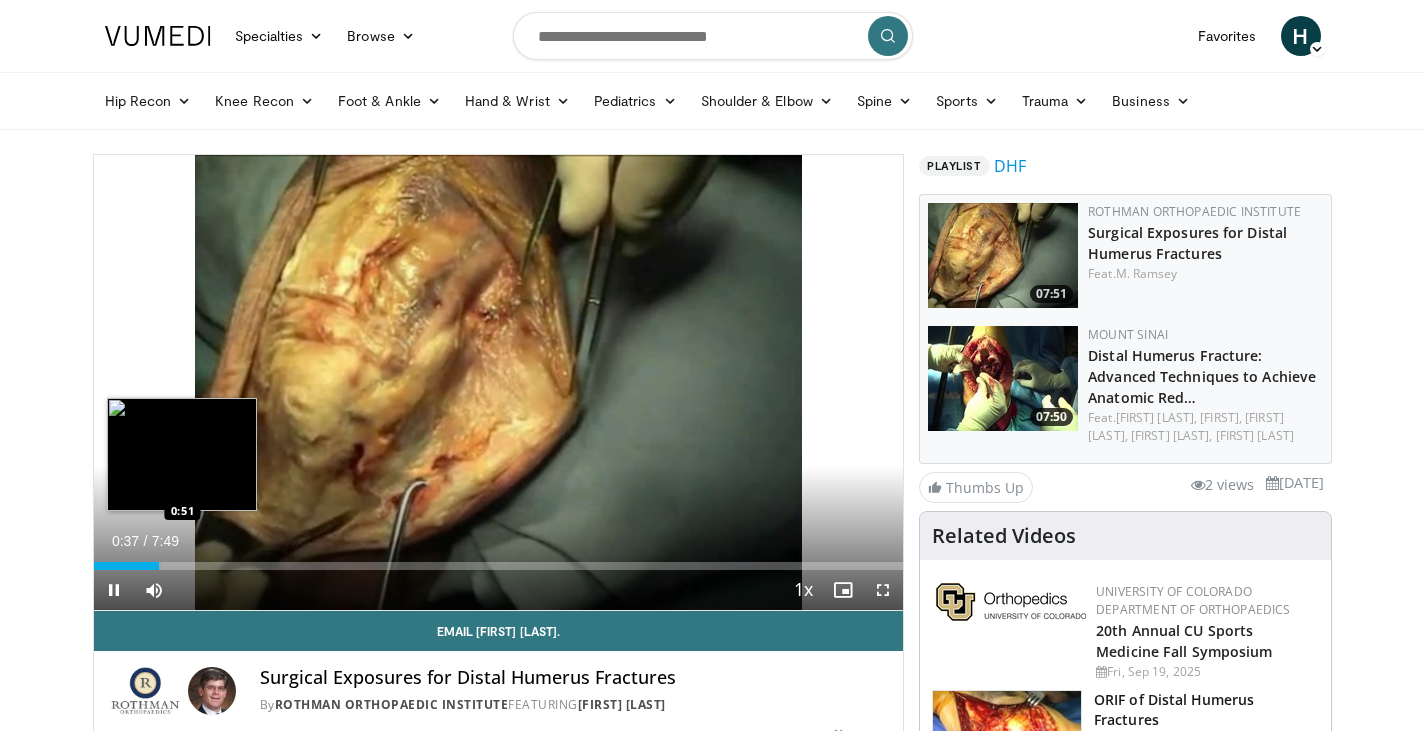 click on "Loaded :  8.47% 0:37 0:51" at bounding box center [499, 566] 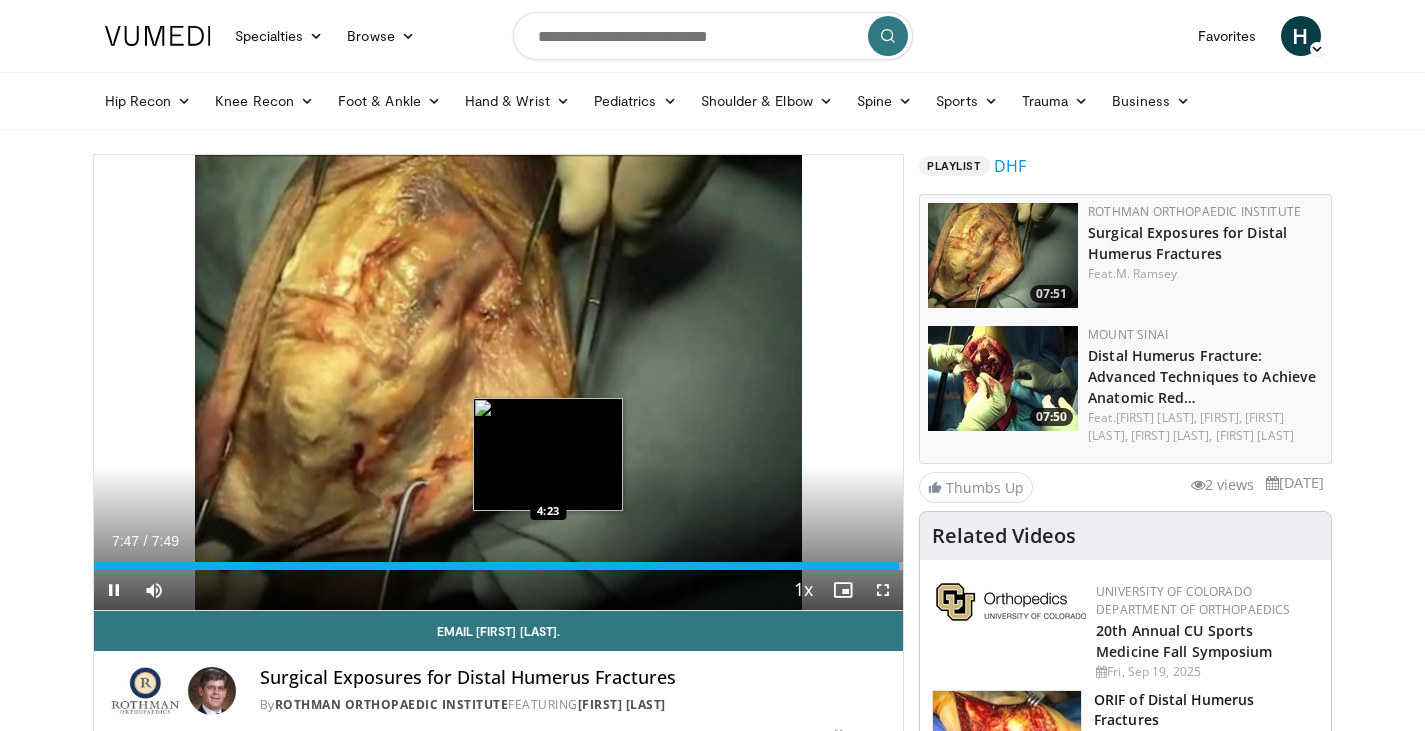click on "Loaded :  100.00% 7:47 4:23" at bounding box center [499, 560] 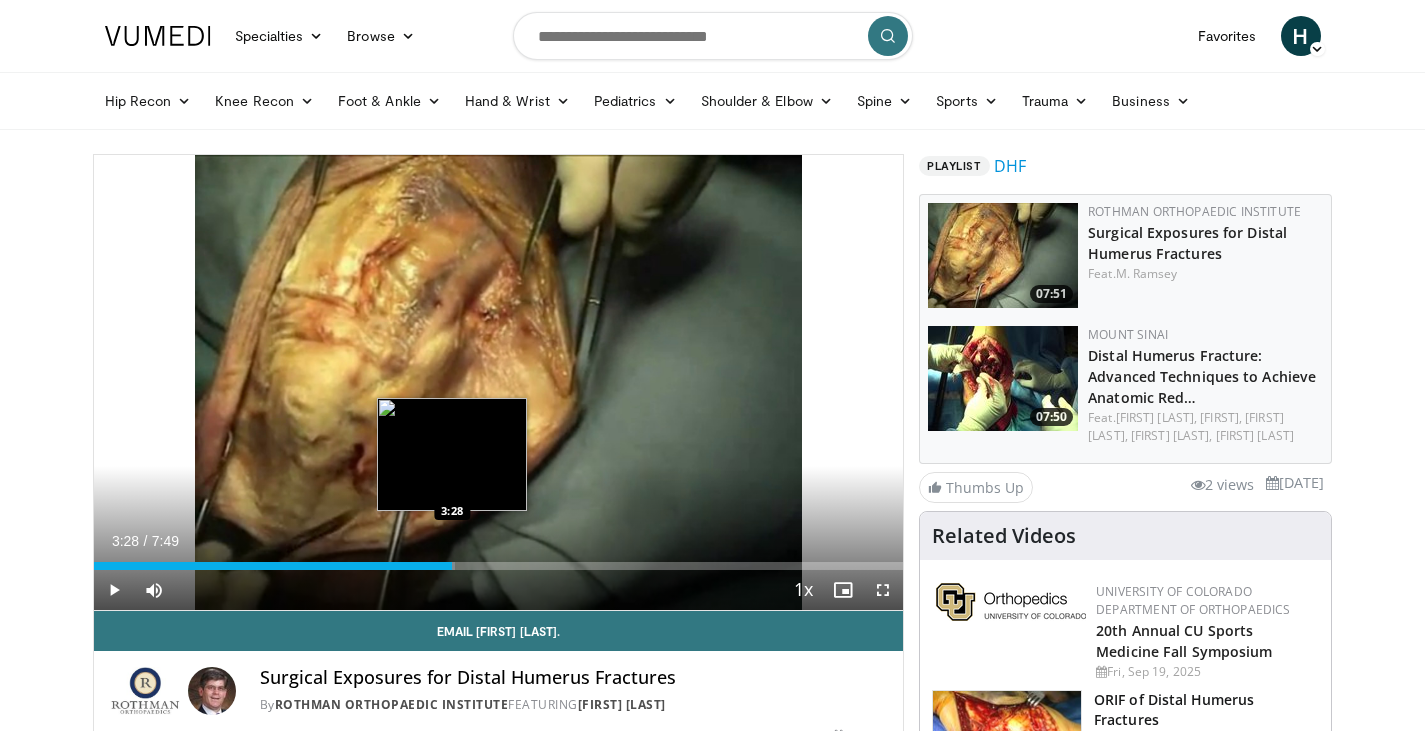 click on "Loaded :  44.69% 3:28 3:28" at bounding box center [499, 566] 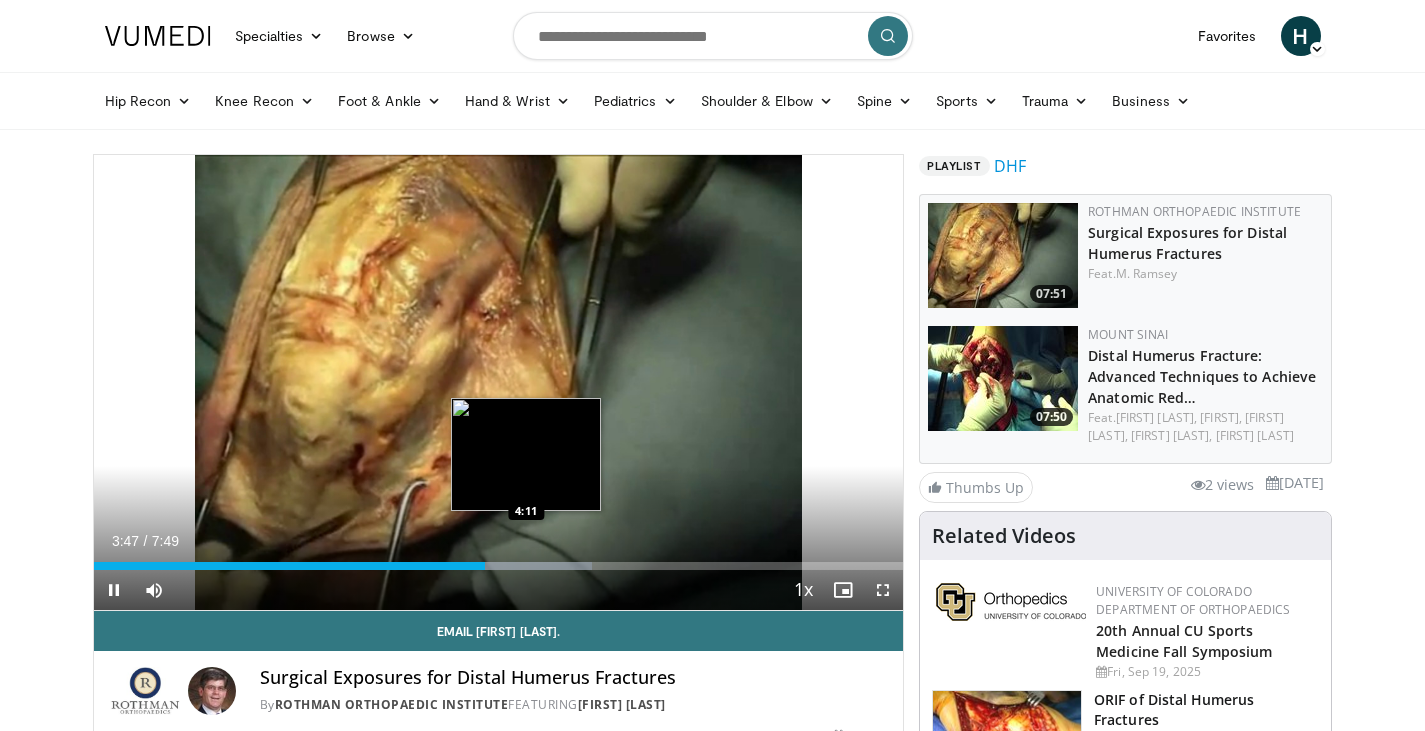 click on "Loaded :  61.59% 3:47 4:11" at bounding box center (499, 566) 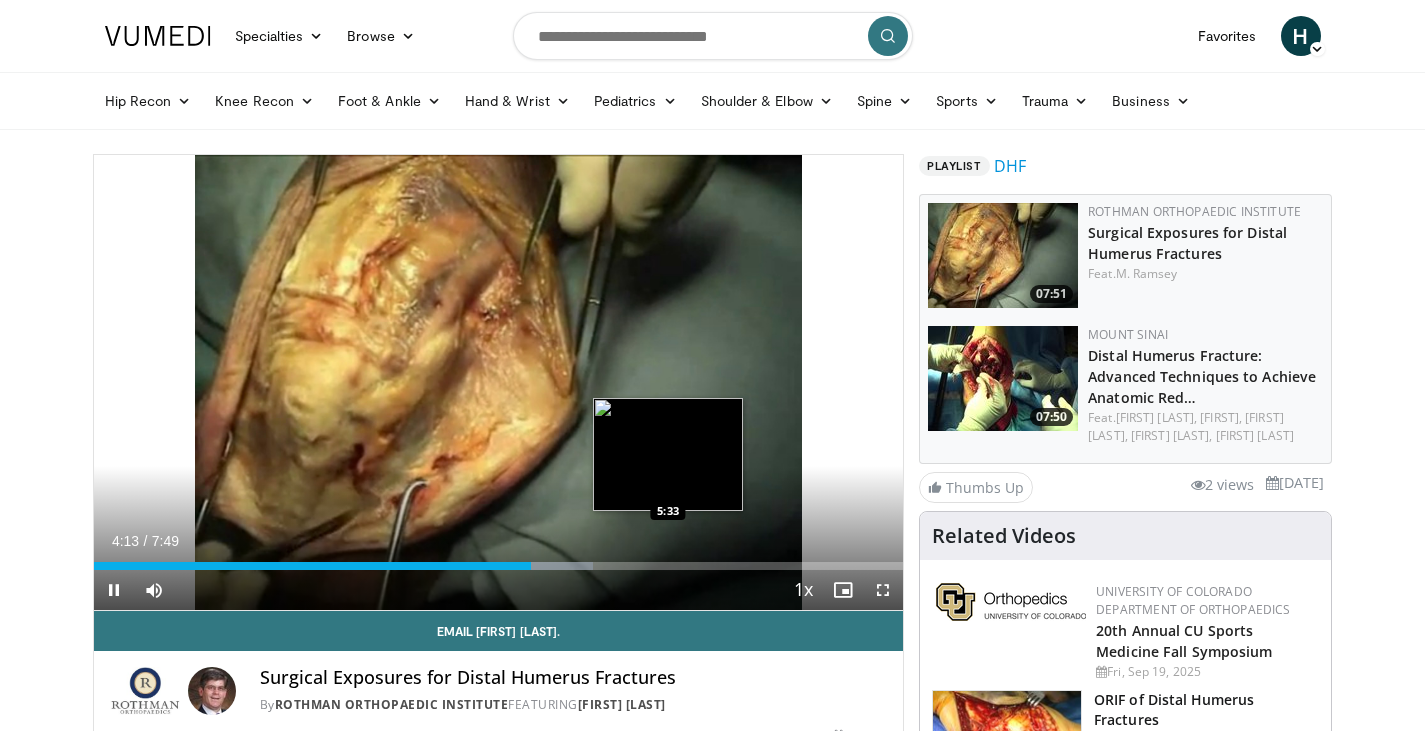 click on "Loaded :  61.71% 4:13 5:33" at bounding box center [499, 566] 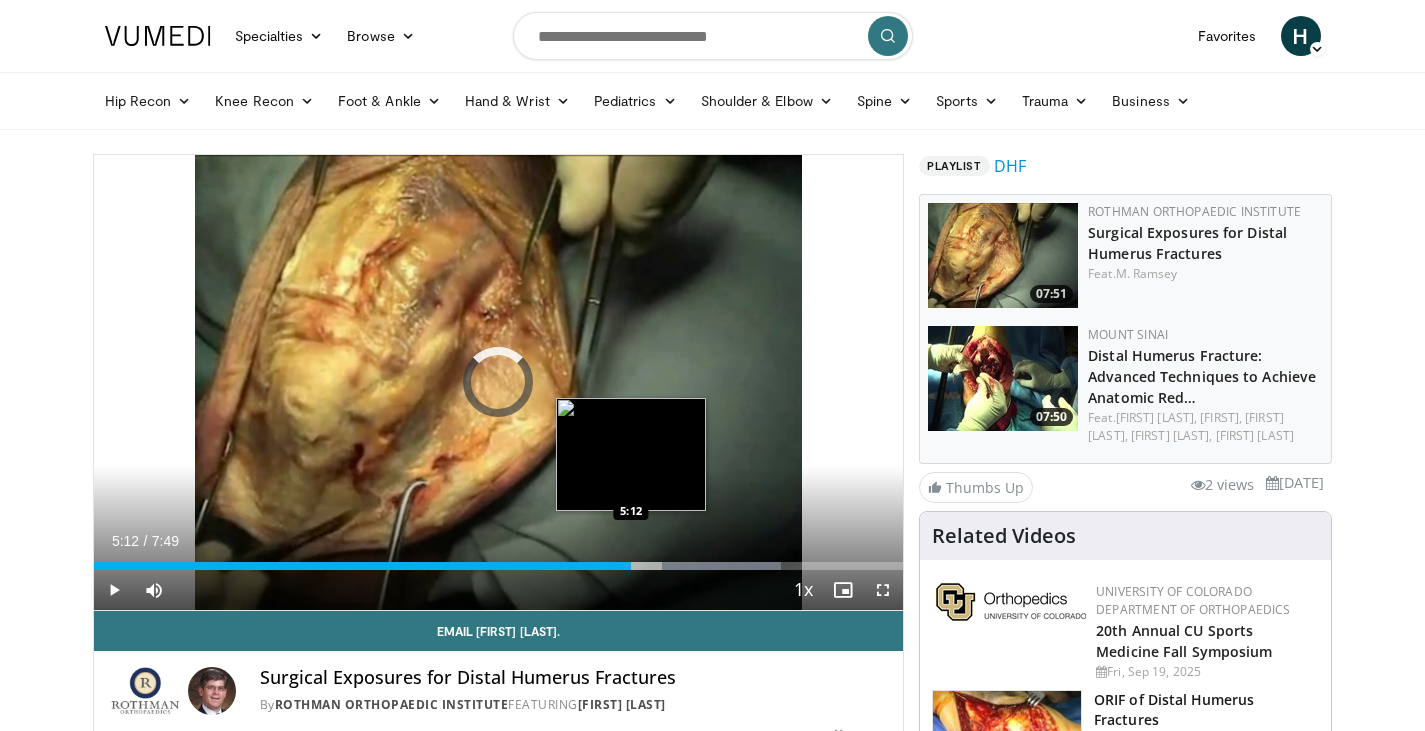 click on "5:12" at bounding box center (363, 566) 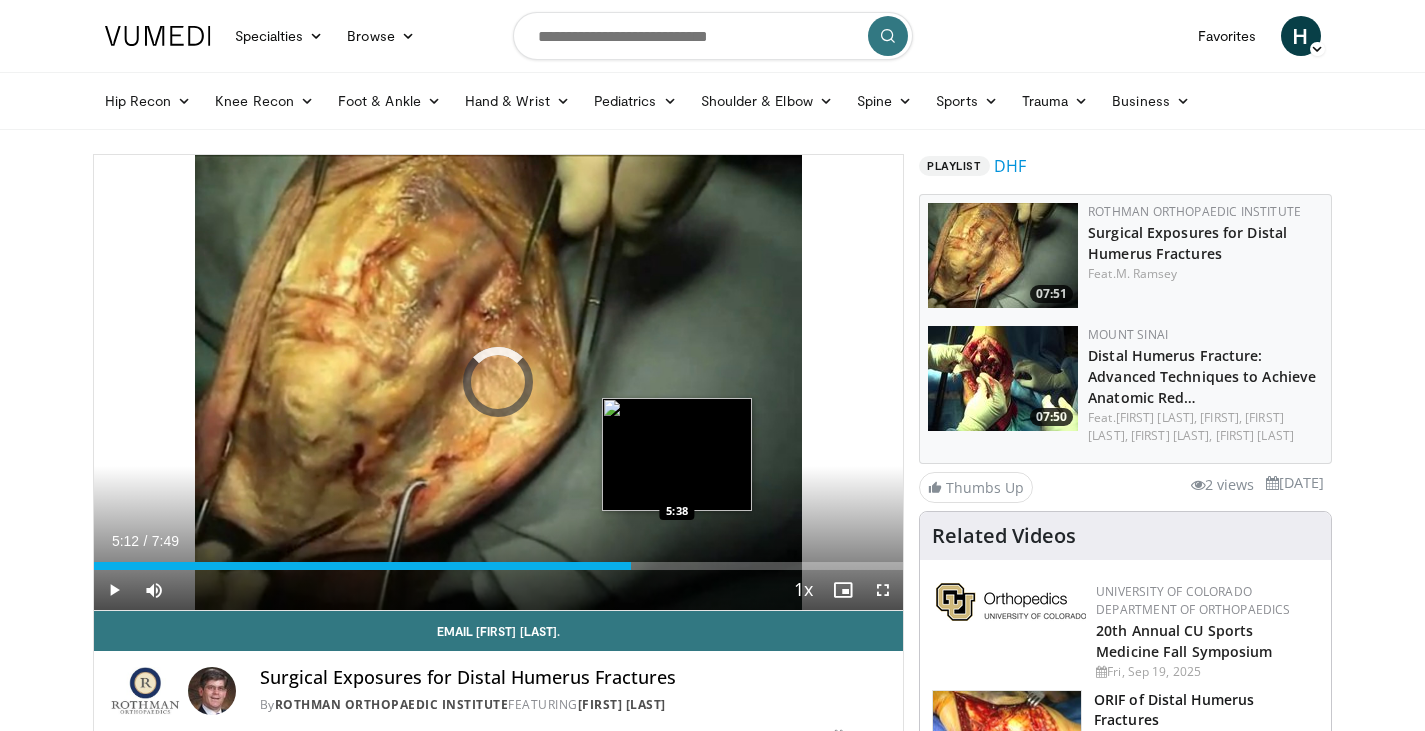 click on "Loaded :  0.00% 5:12 5:38" at bounding box center [499, 560] 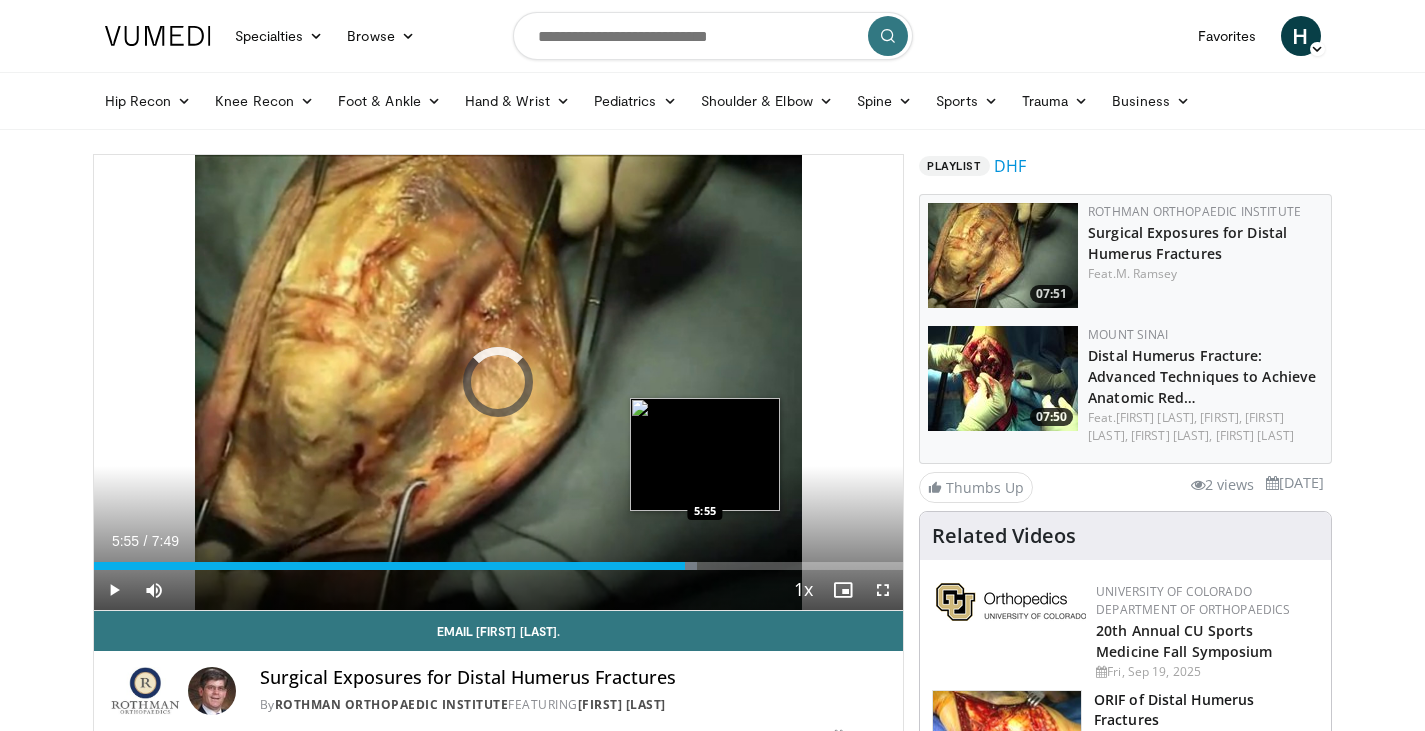 click on "Loaded :  74.48% 5:43 5:55" at bounding box center [499, 566] 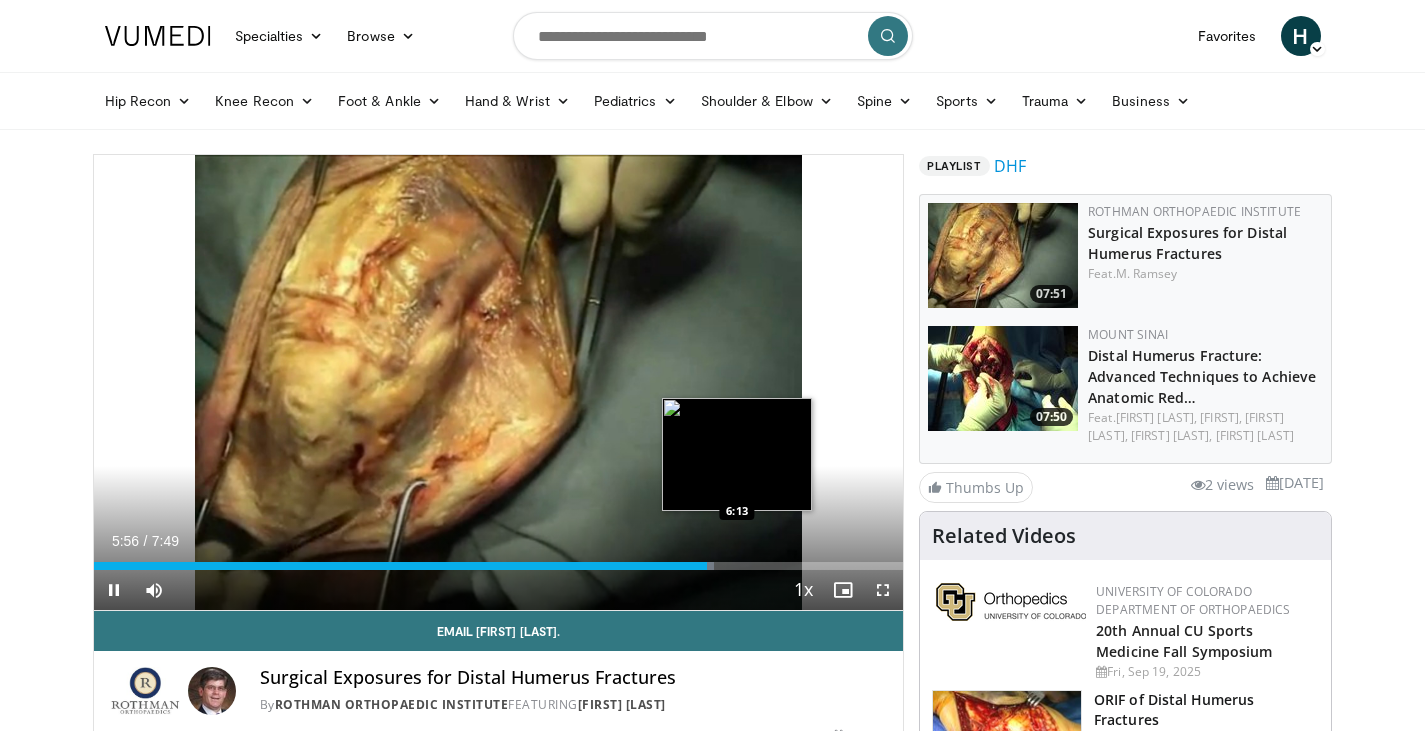 click on "10 seconds
Tap to unmute" at bounding box center [499, 382] 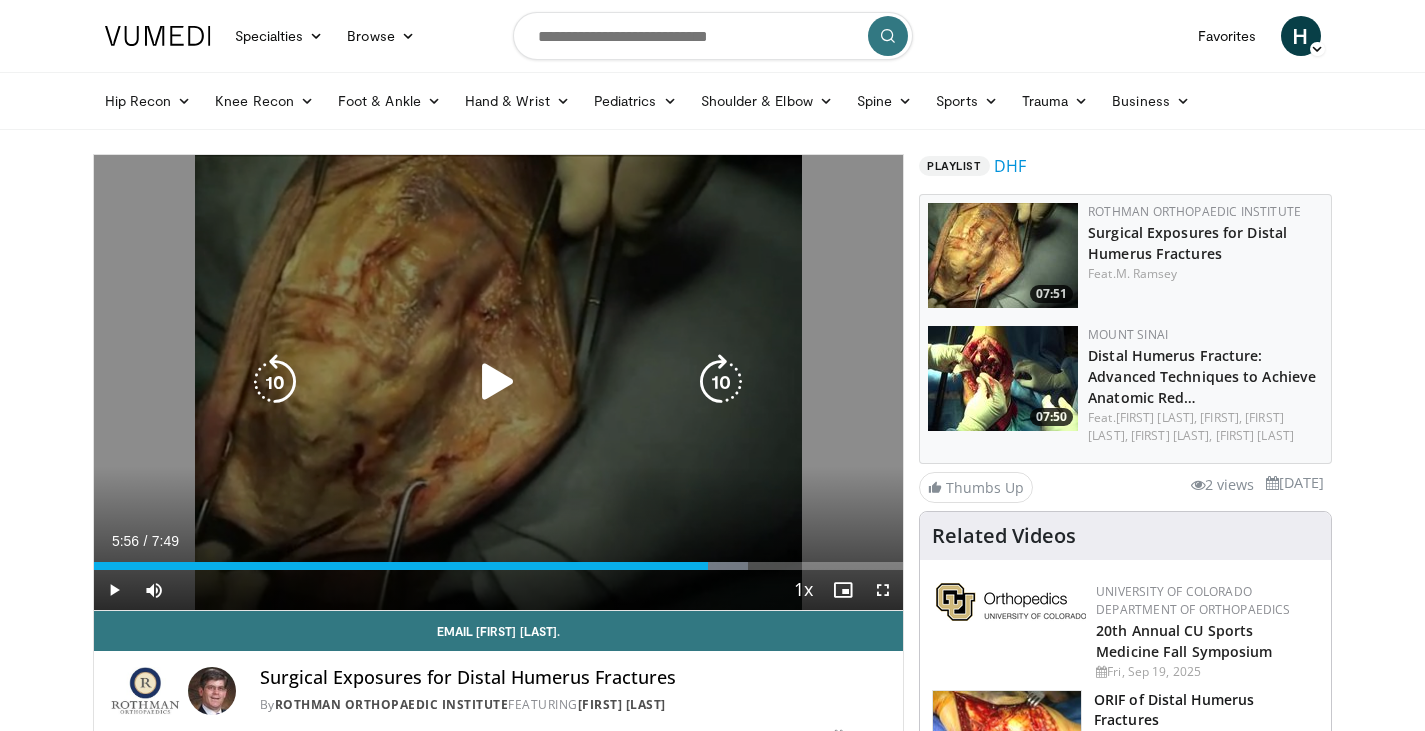 click at bounding box center (498, 382) 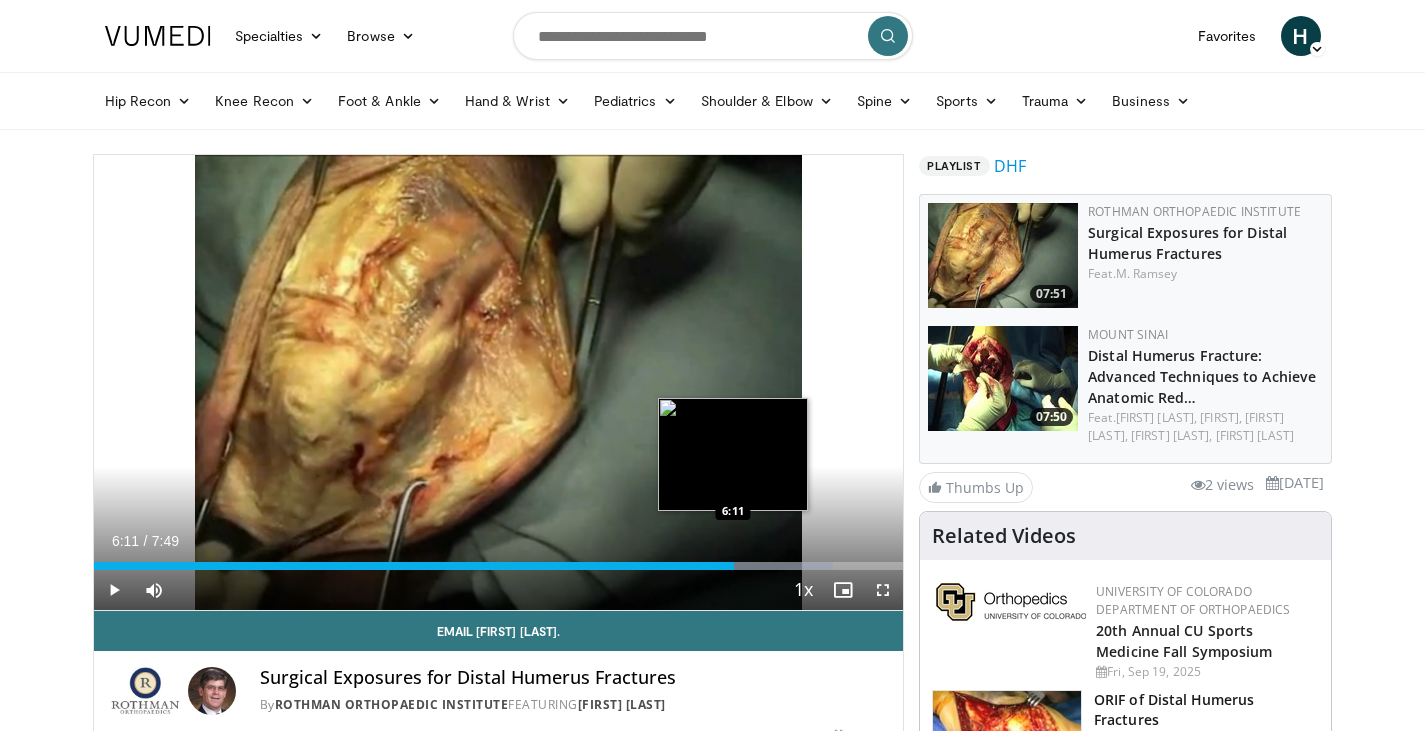 click at bounding box center (765, 566) 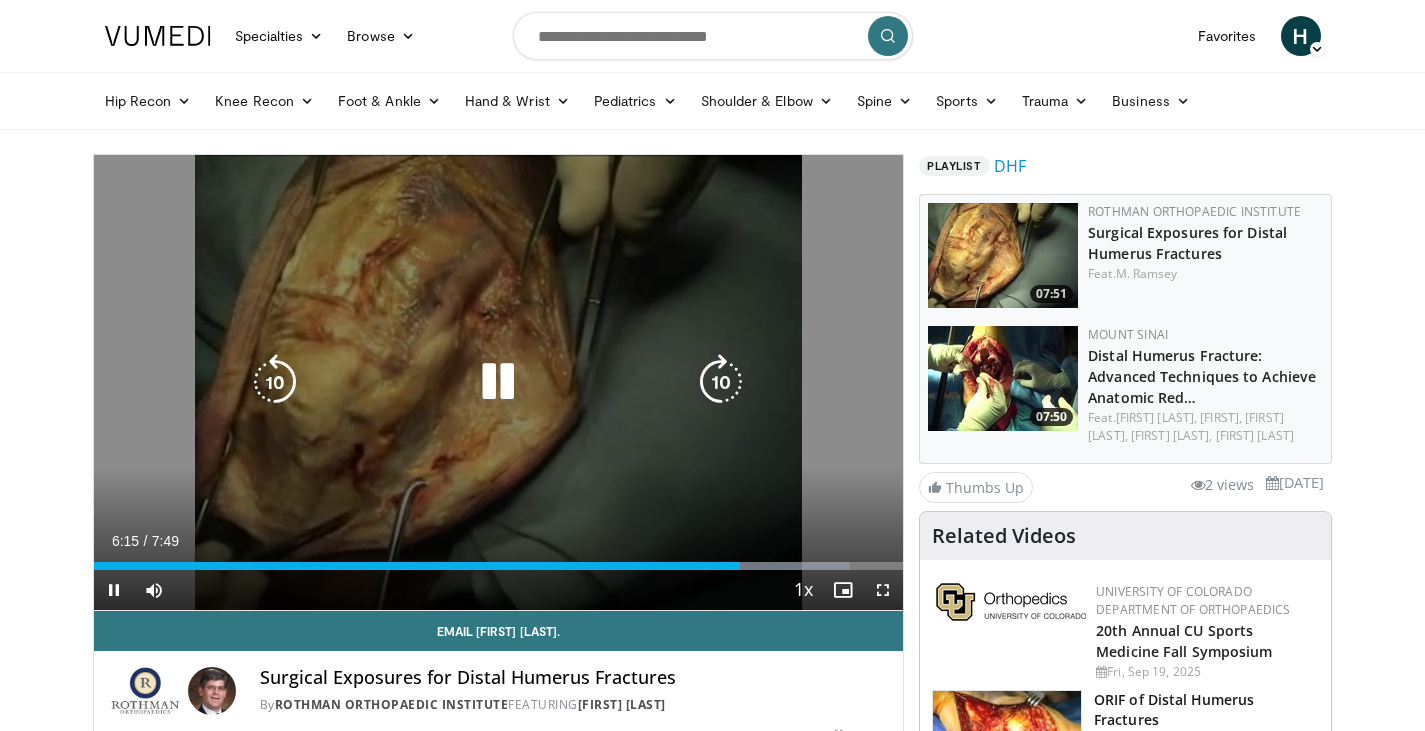 scroll, scrollTop: 100, scrollLeft: 0, axis: vertical 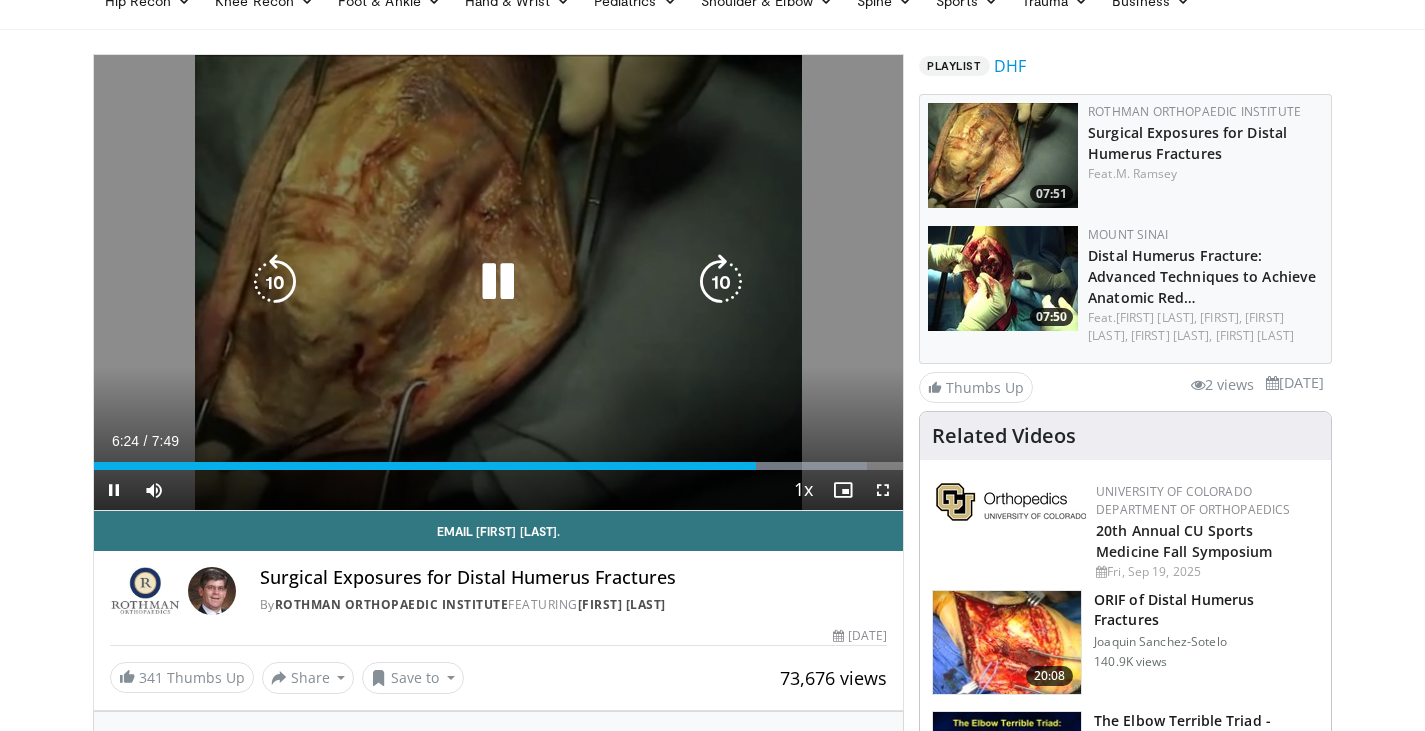 click at bounding box center (498, 282) 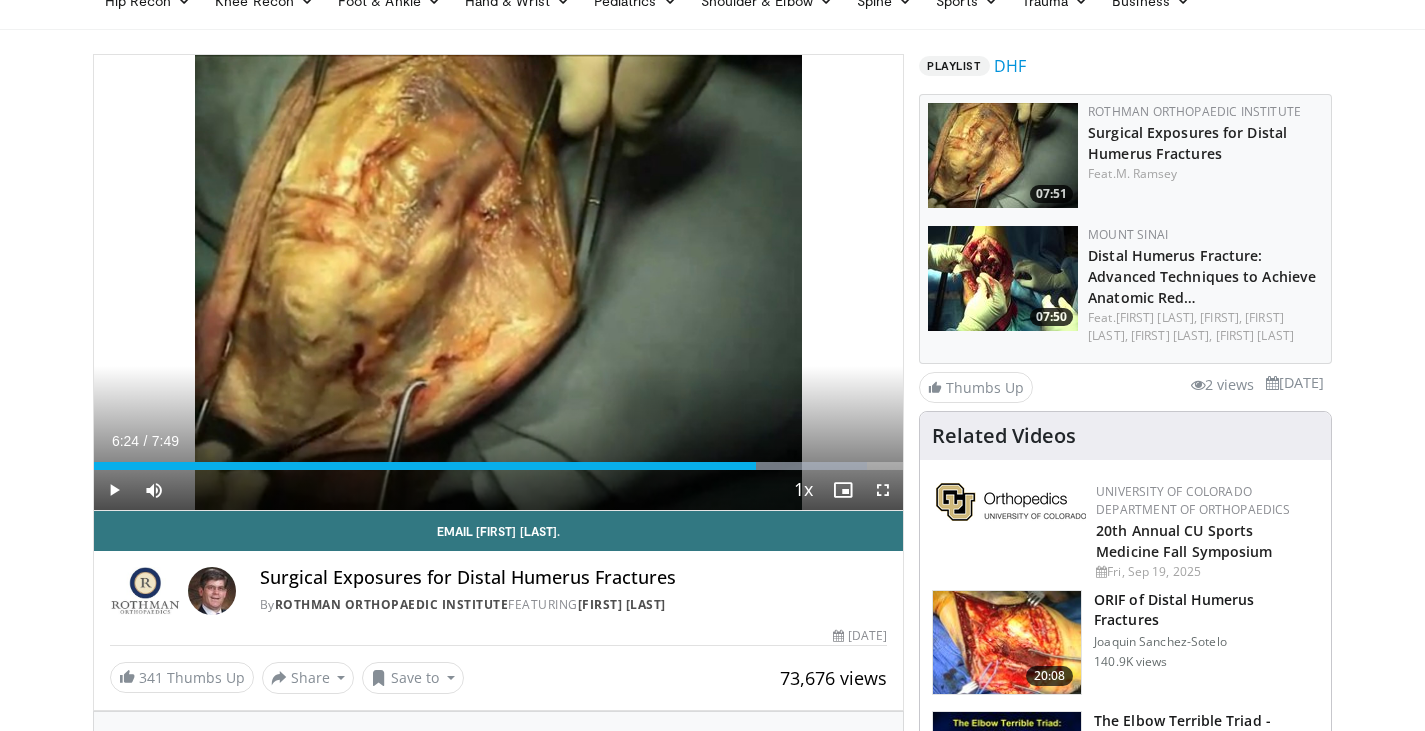 click on "ORIF of Distal Humerus Fractures" at bounding box center (1206, 610) 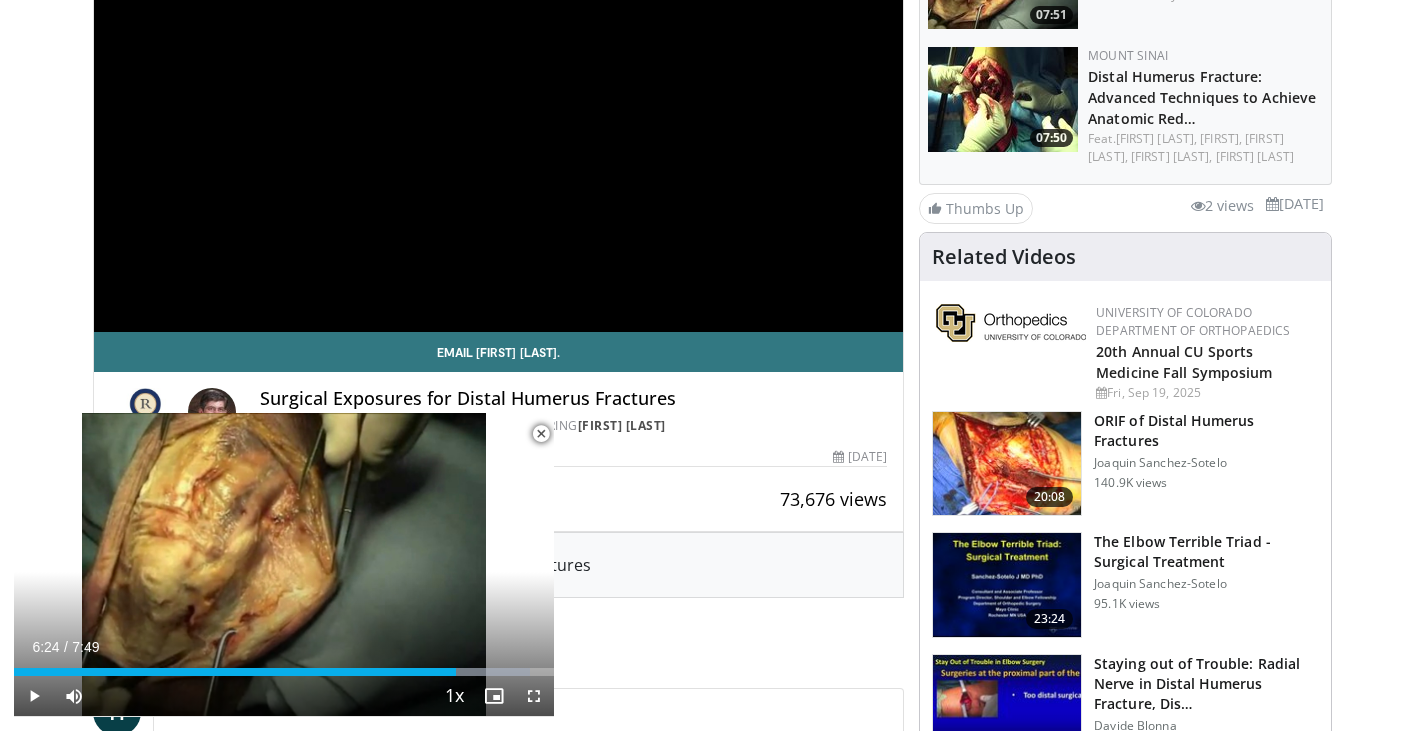 scroll, scrollTop: 300, scrollLeft: 0, axis: vertical 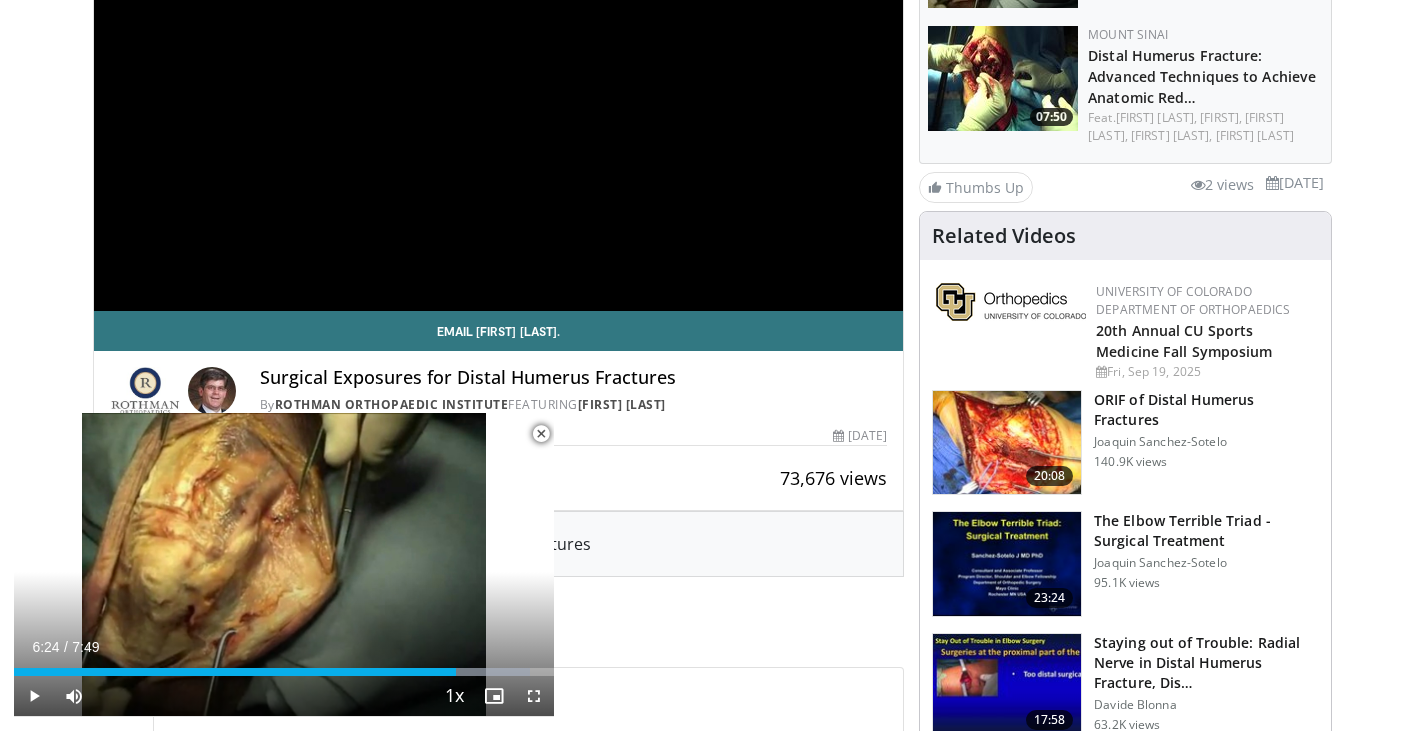click on "ORIF of Distal Humerus Fractures" at bounding box center (1206, 410) 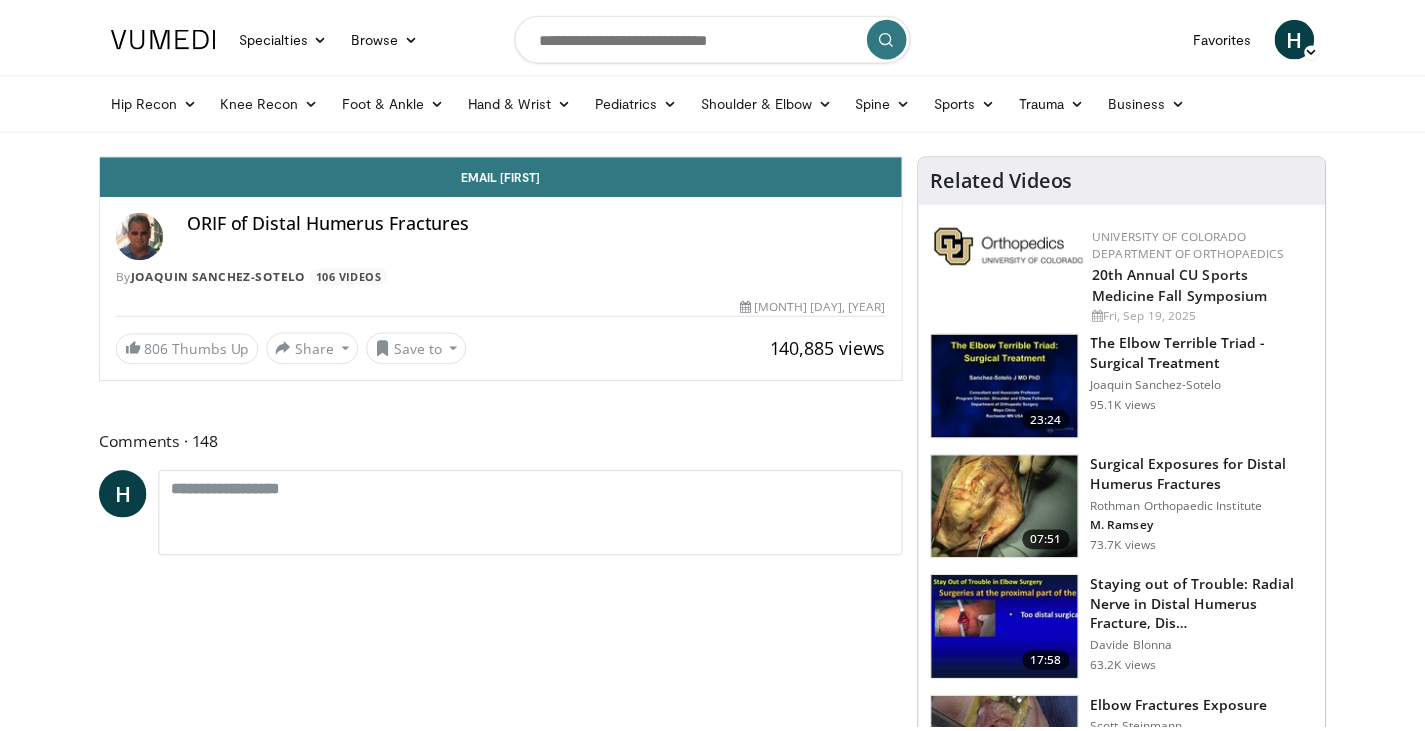 scroll, scrollTop: 0, scrollLeft: 0, axis: both 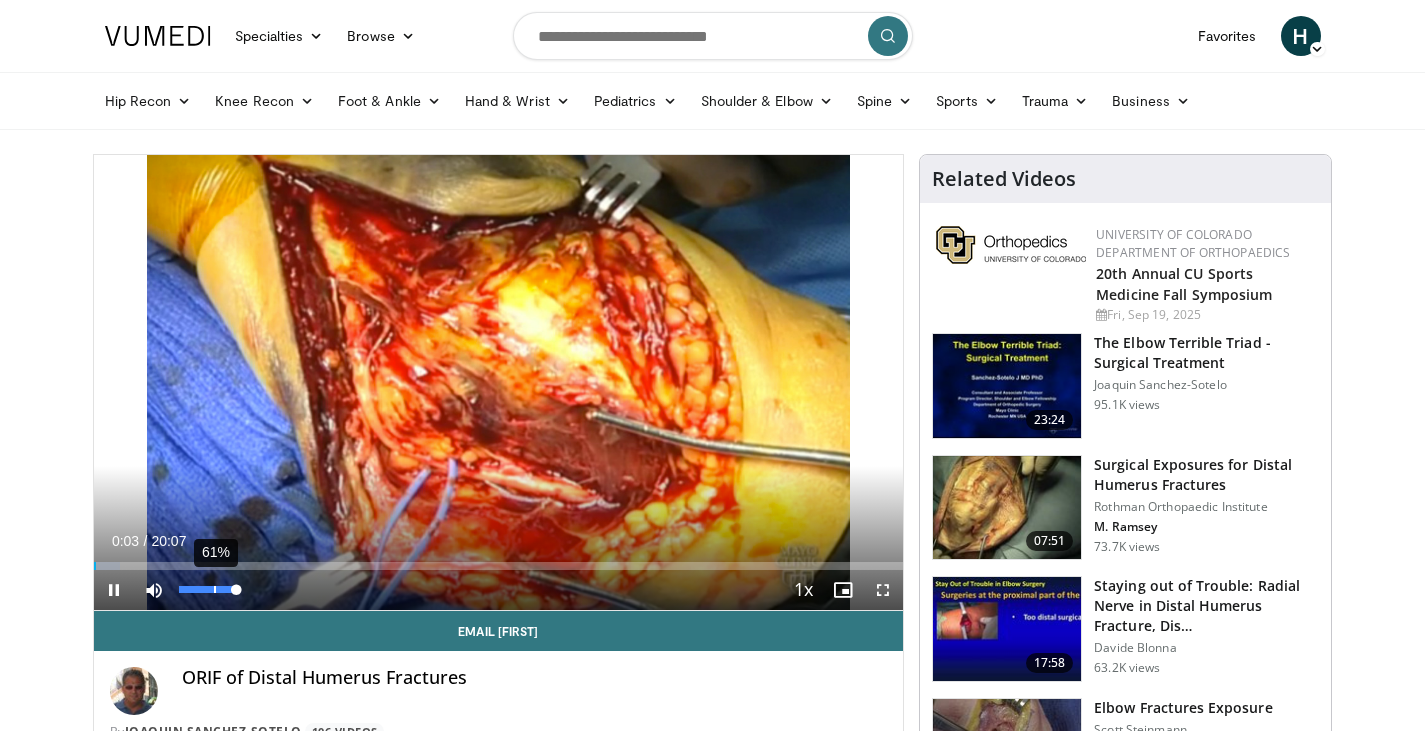 click on "61%" at bounding box center (207, 589) 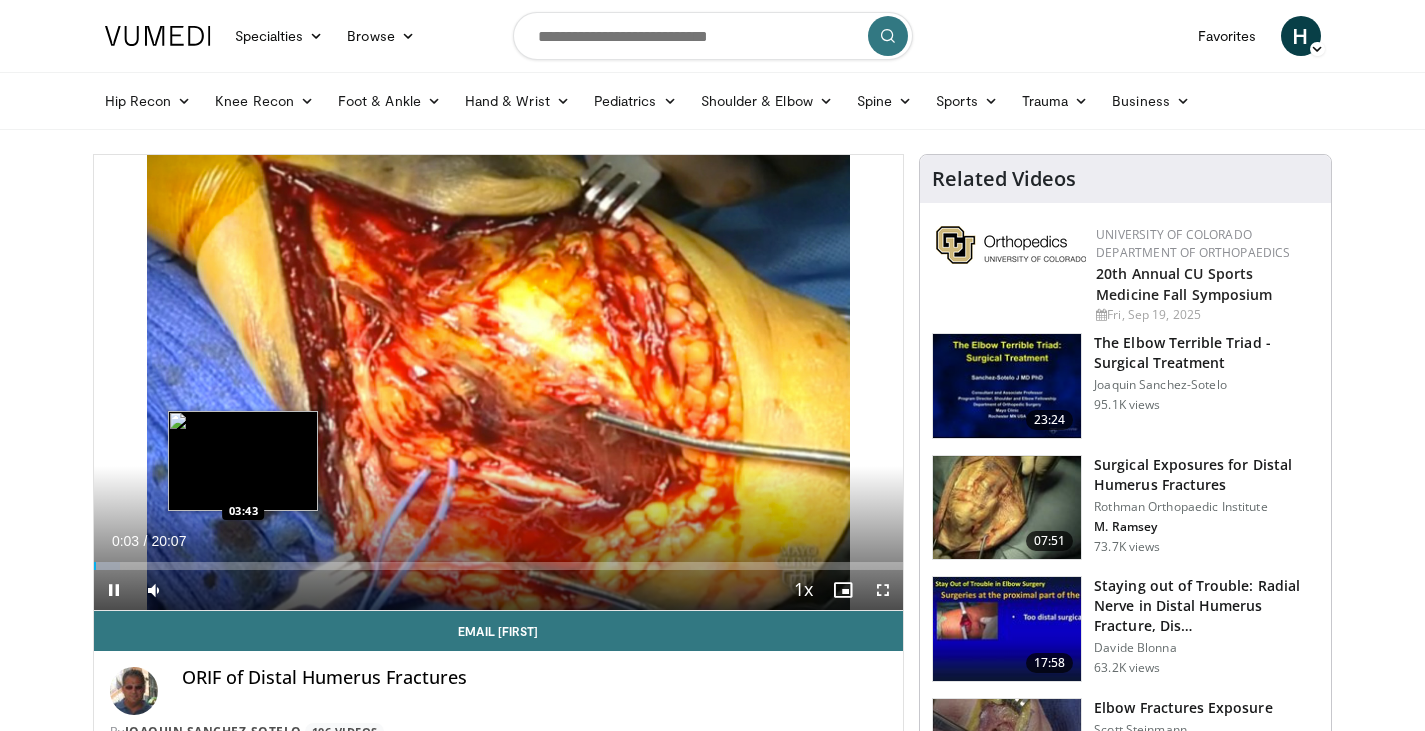 click on "Loaded :  3.28% 00:04 03:43" at bounding box center (499, 560) 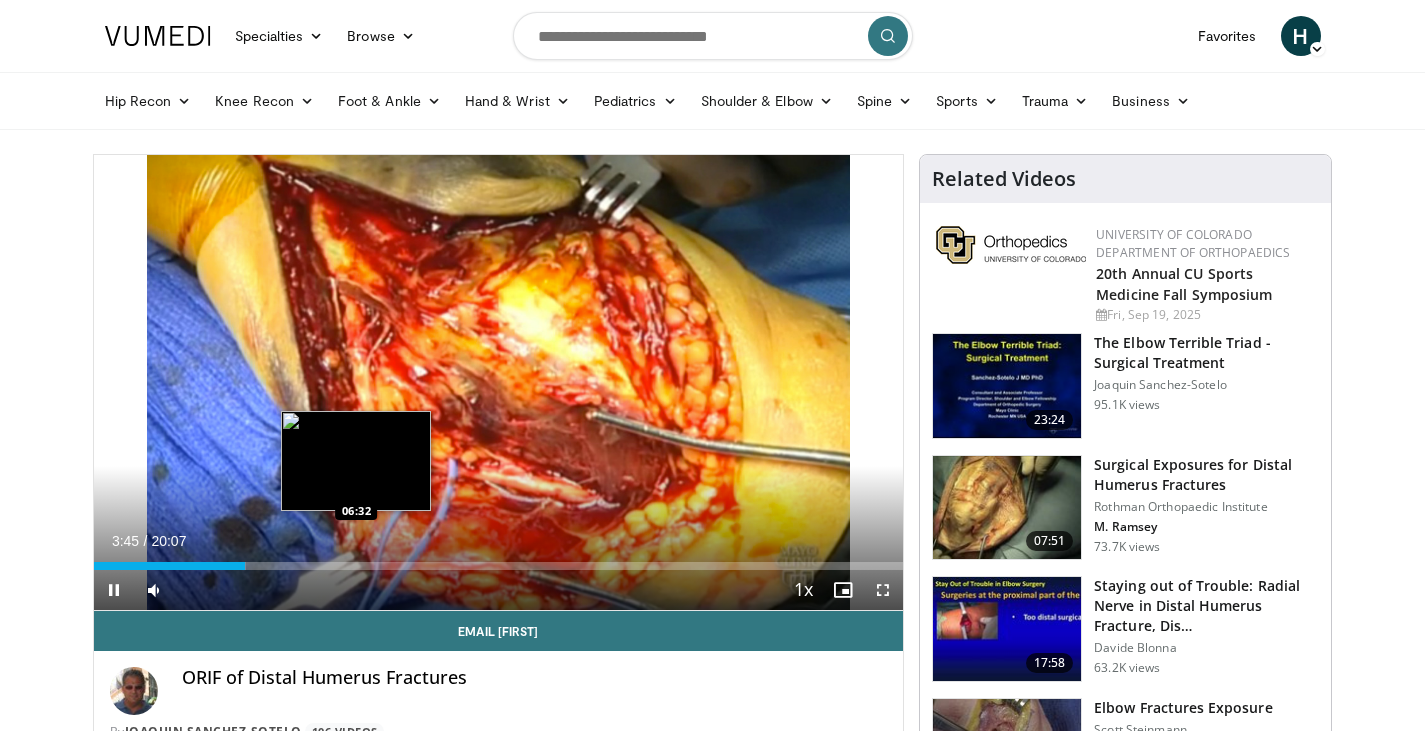 click on "Loaded :  18.89% 03:45 06:32" at bounding box center [499, 566] 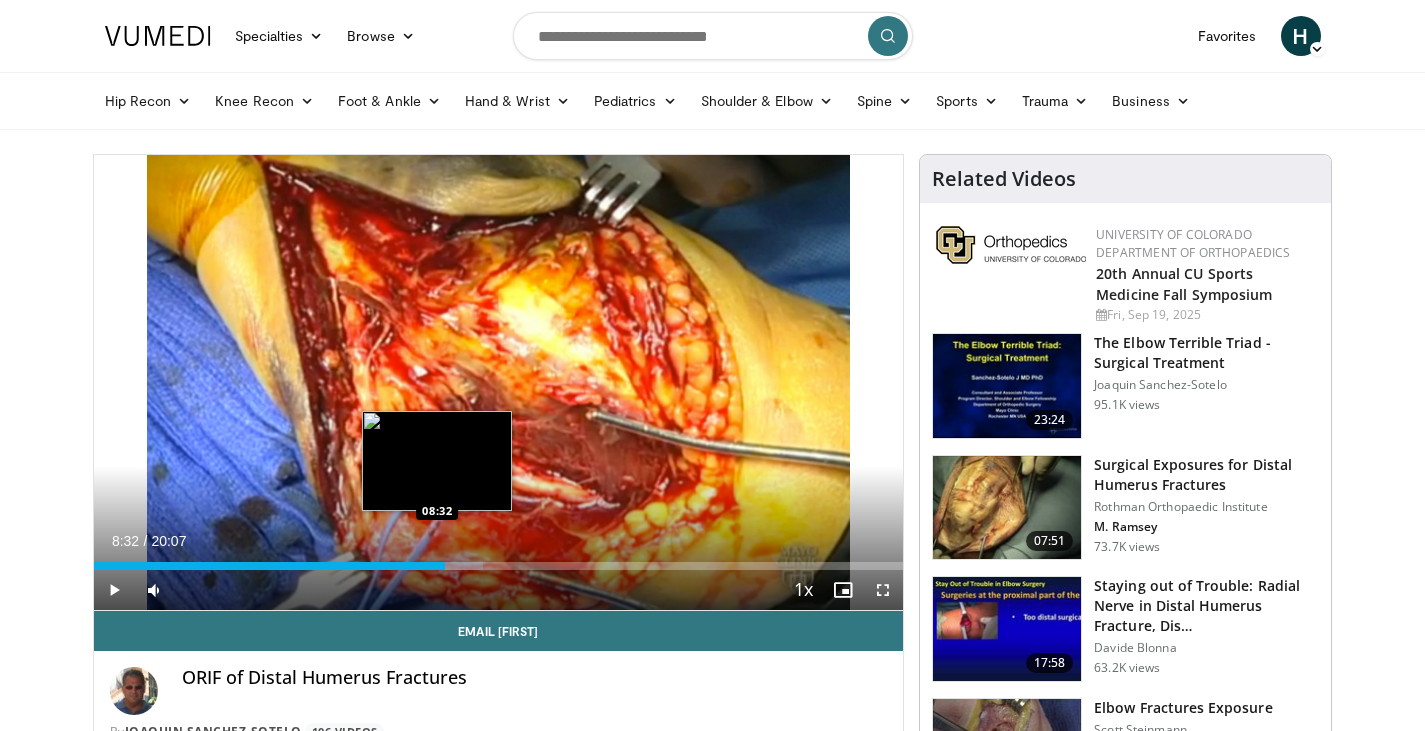 click on "08:32" at bounding box center (270, 566) 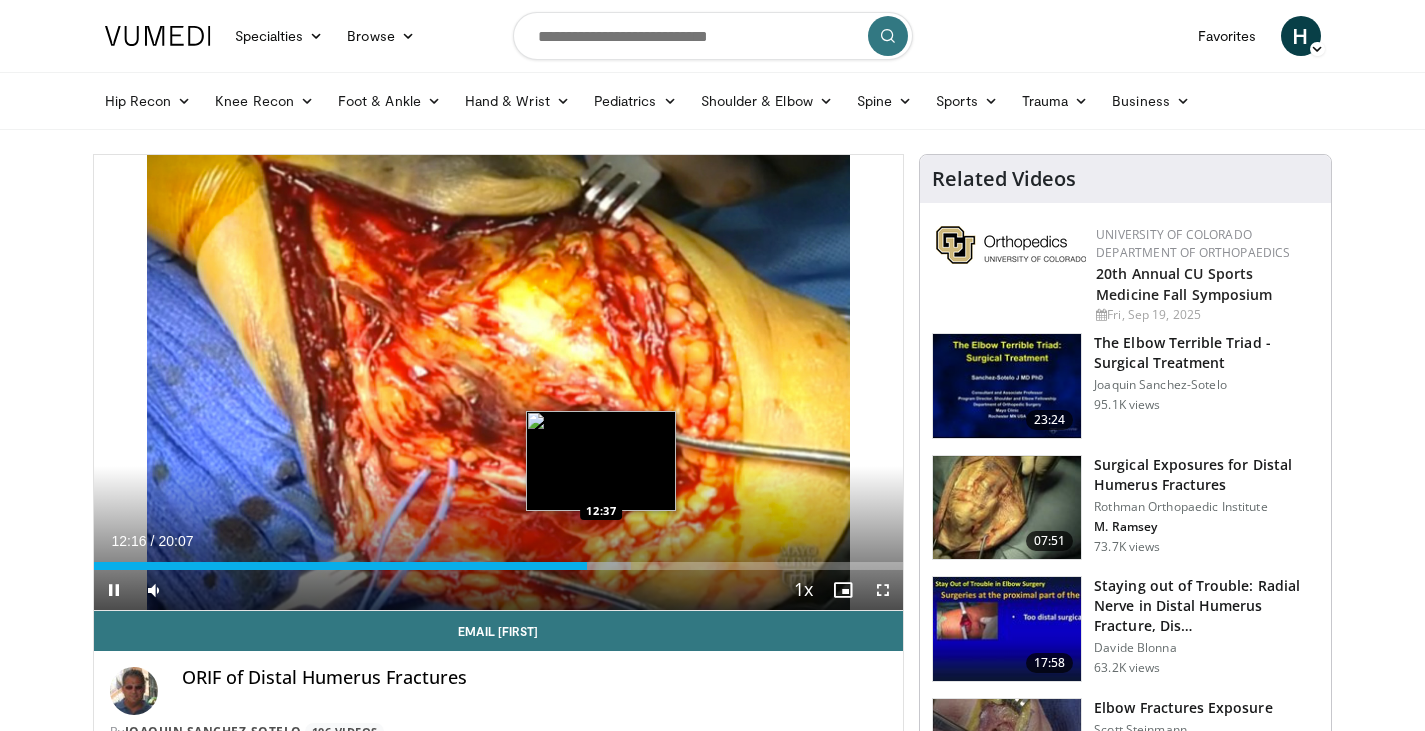 click on "Loaded :  66.33% 12:16 12:37" at bounding box center (499, 560) 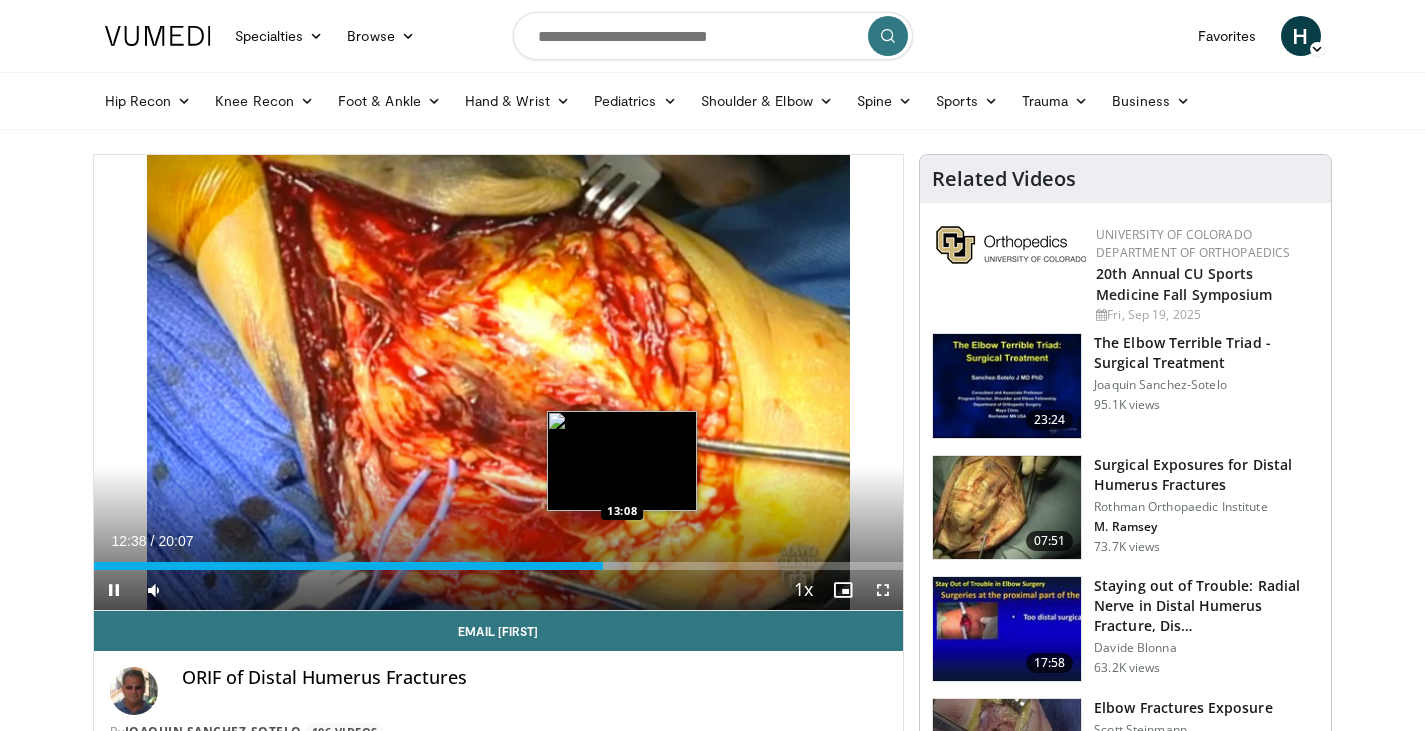 click at bounding box center [606, 566] 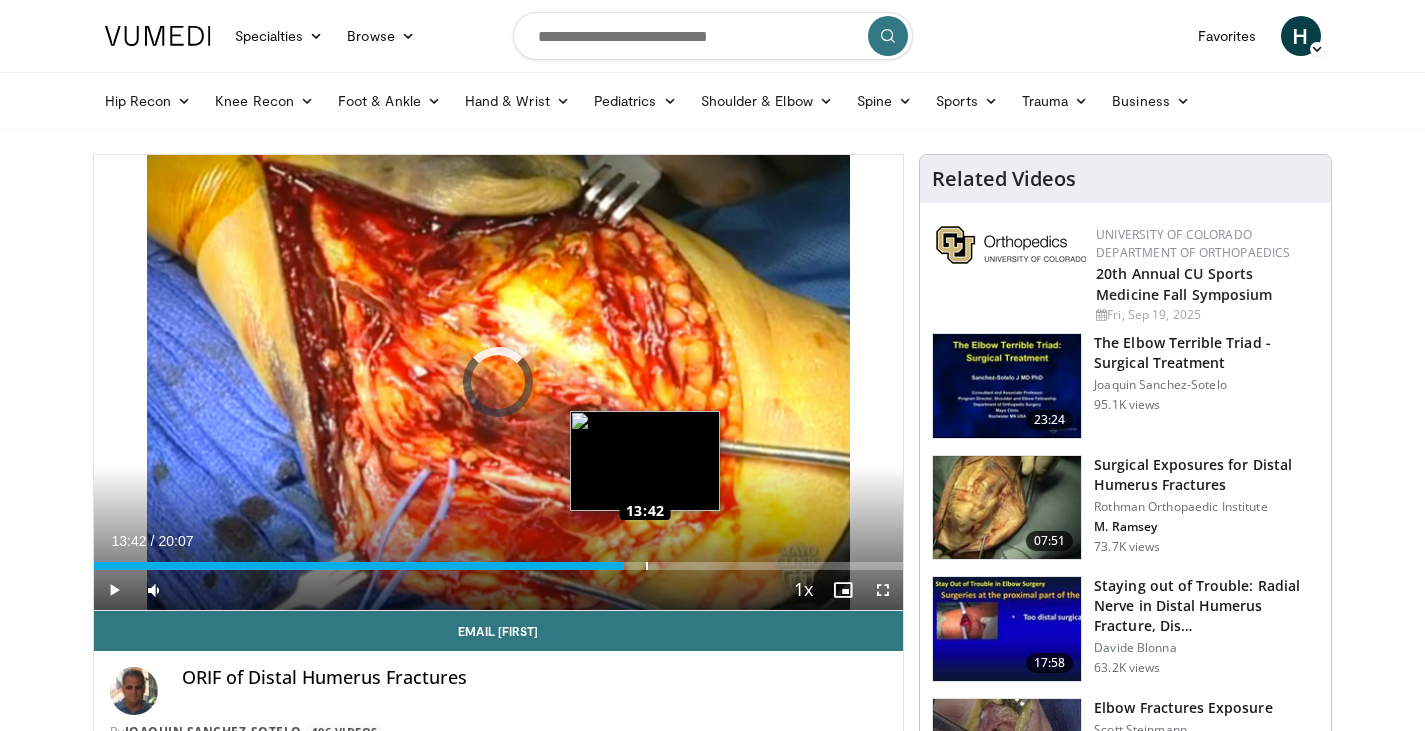 click on "Loaded :  0.00% 13:10 13:42" at bounding box center [499, 566] 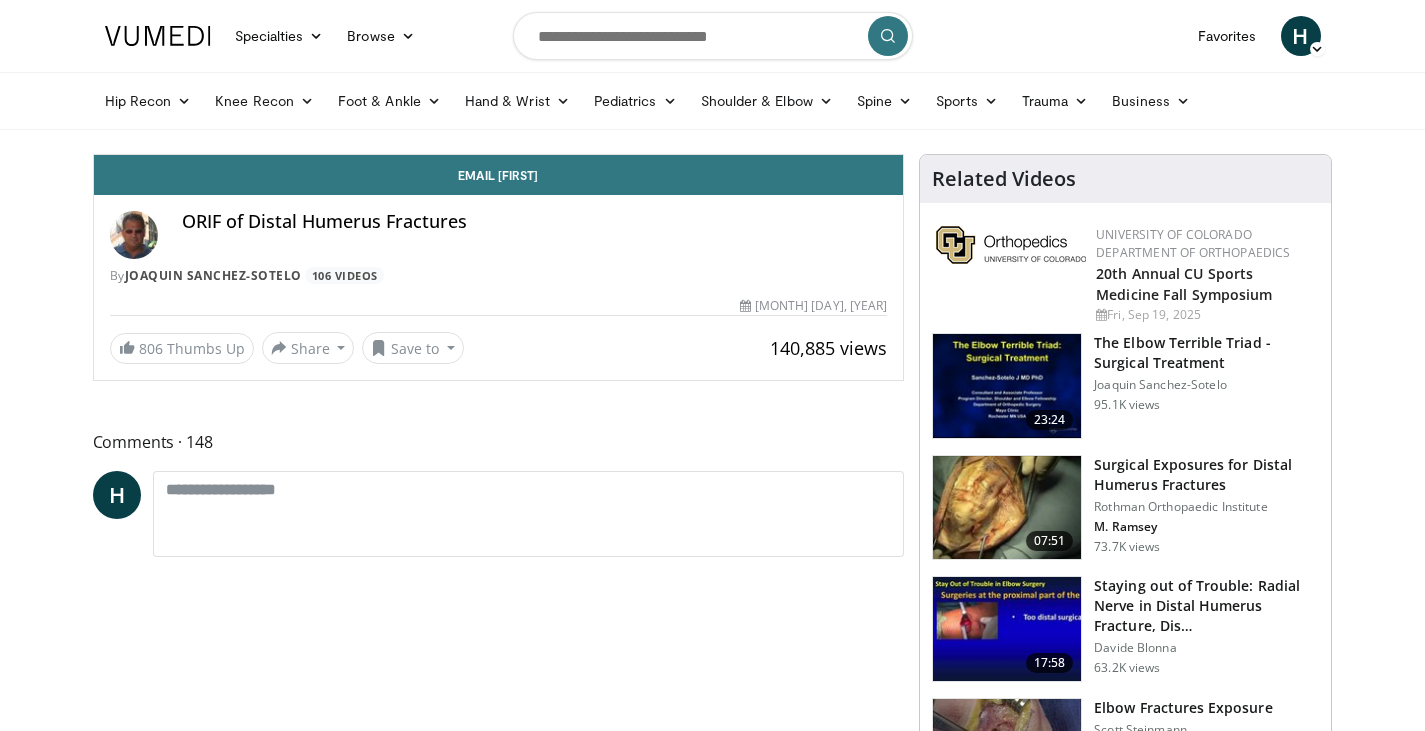 scroll, scrollTop: 0, scrollLeft: 0, axis: both 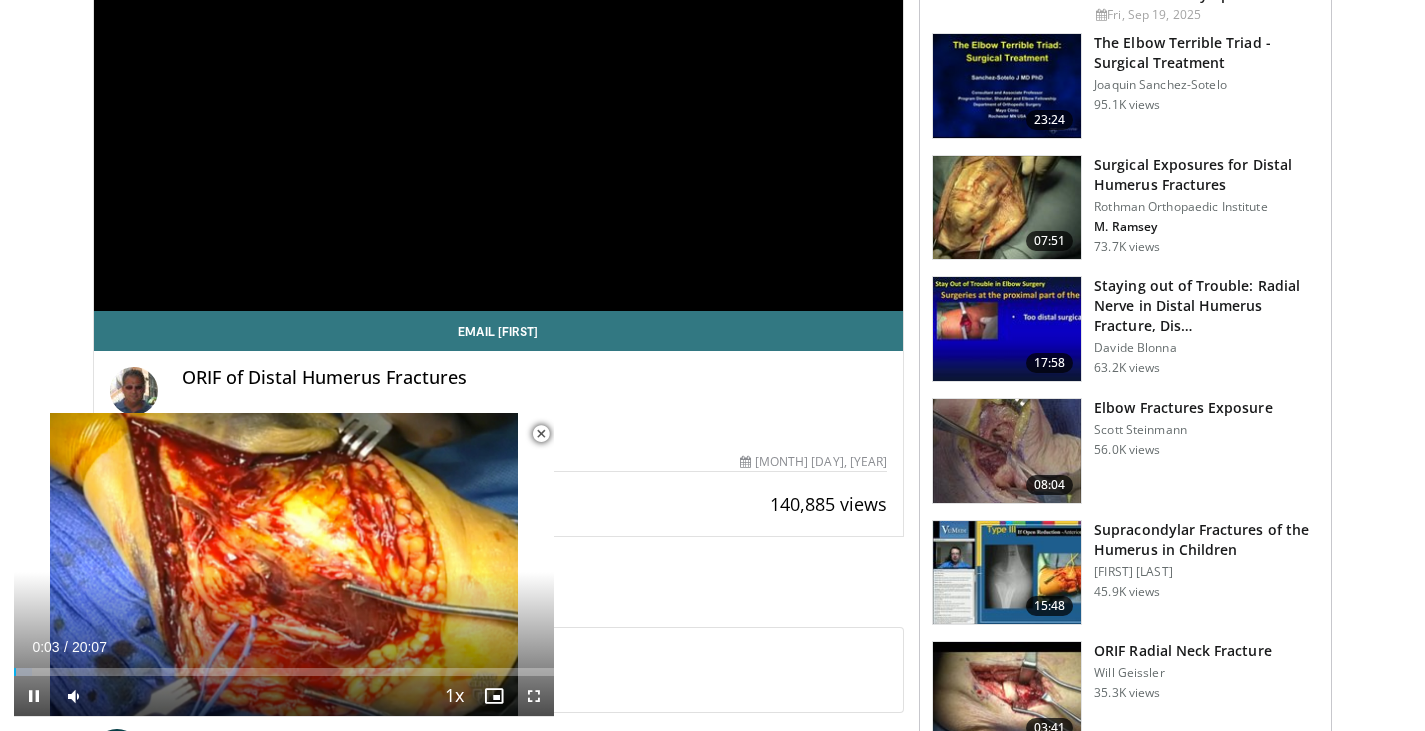 click at bounding box center (541, 434) 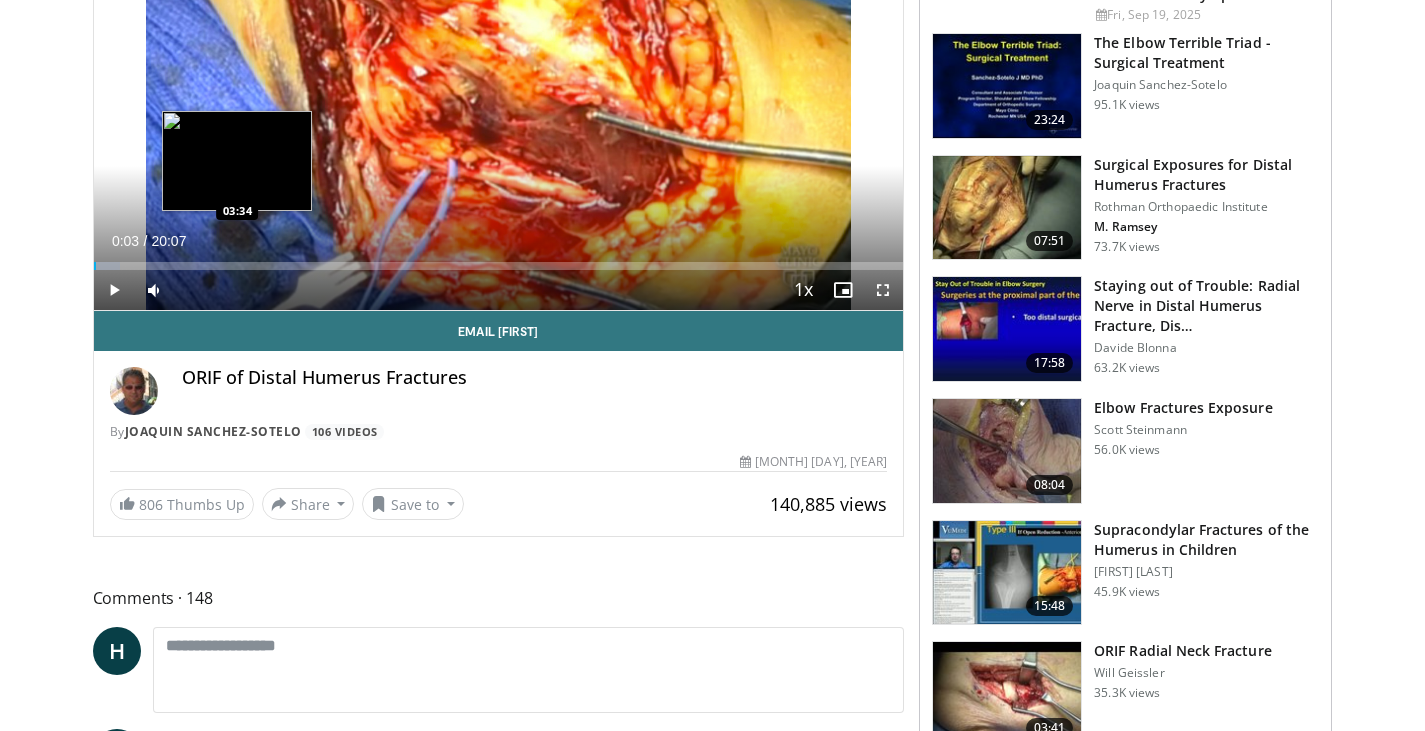 click on "Loaded :  3.28% 00:03 03:34" at bounding box center (499, 266) 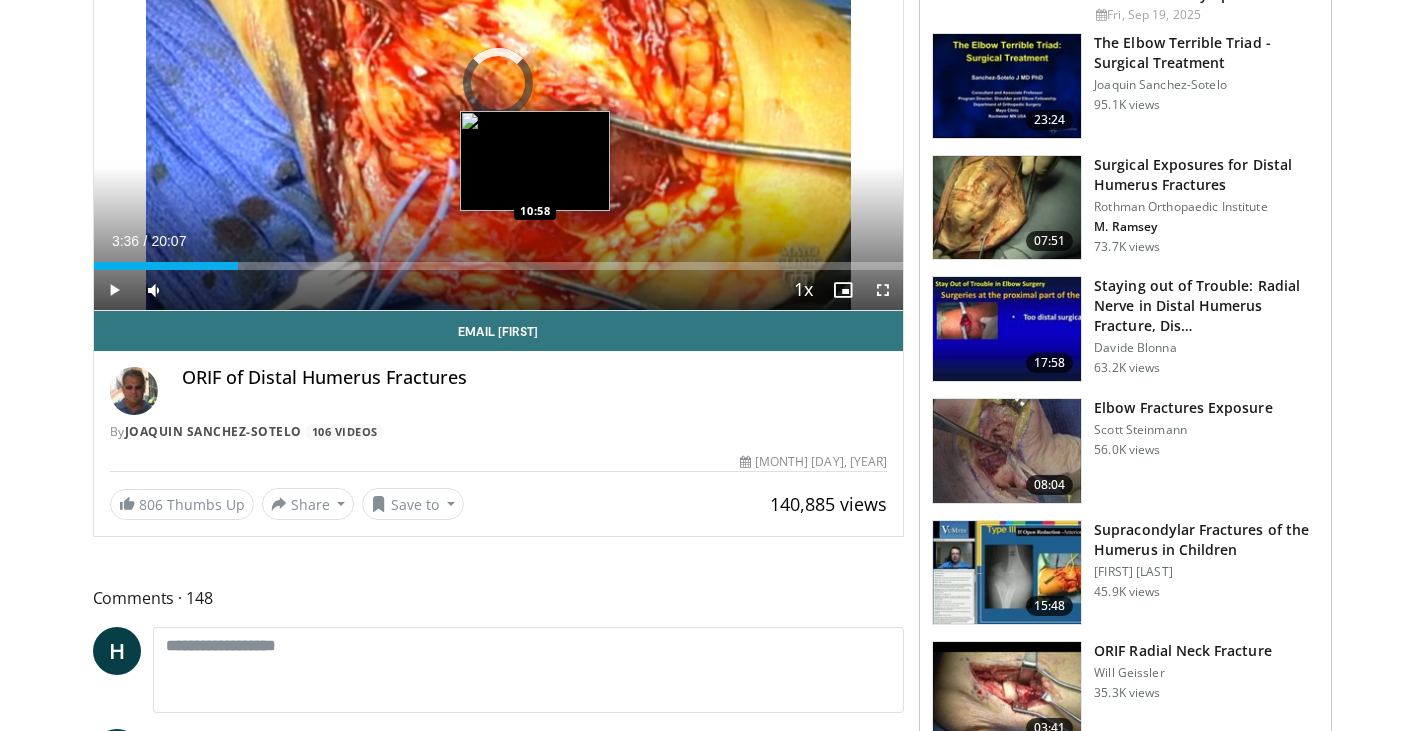 click on "Loaded :  0.00% 03:36 10:58" at bounding box center (499, 260) 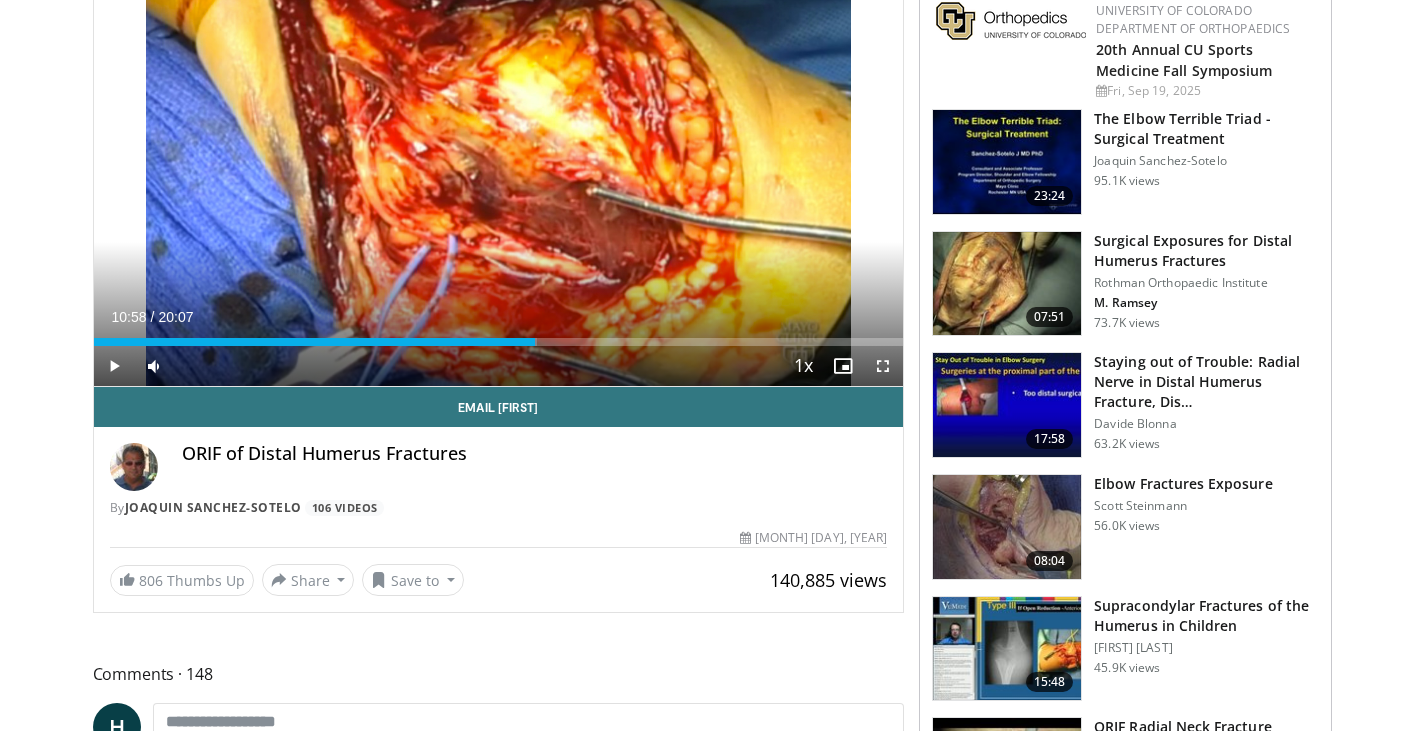 scroll, scrollTop: 200, scrollLeft: 0, axis: vertical 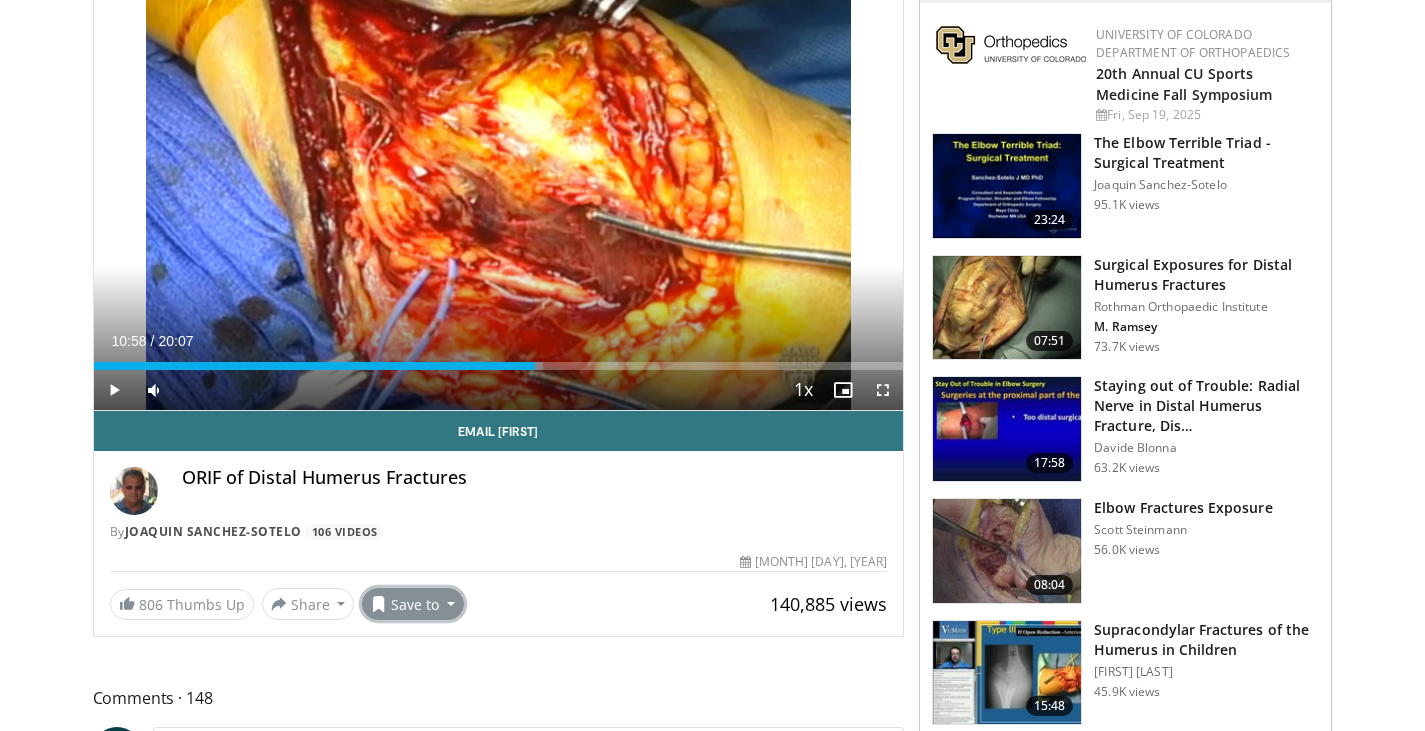 click on "Save to" at bounding box center (413, 604) 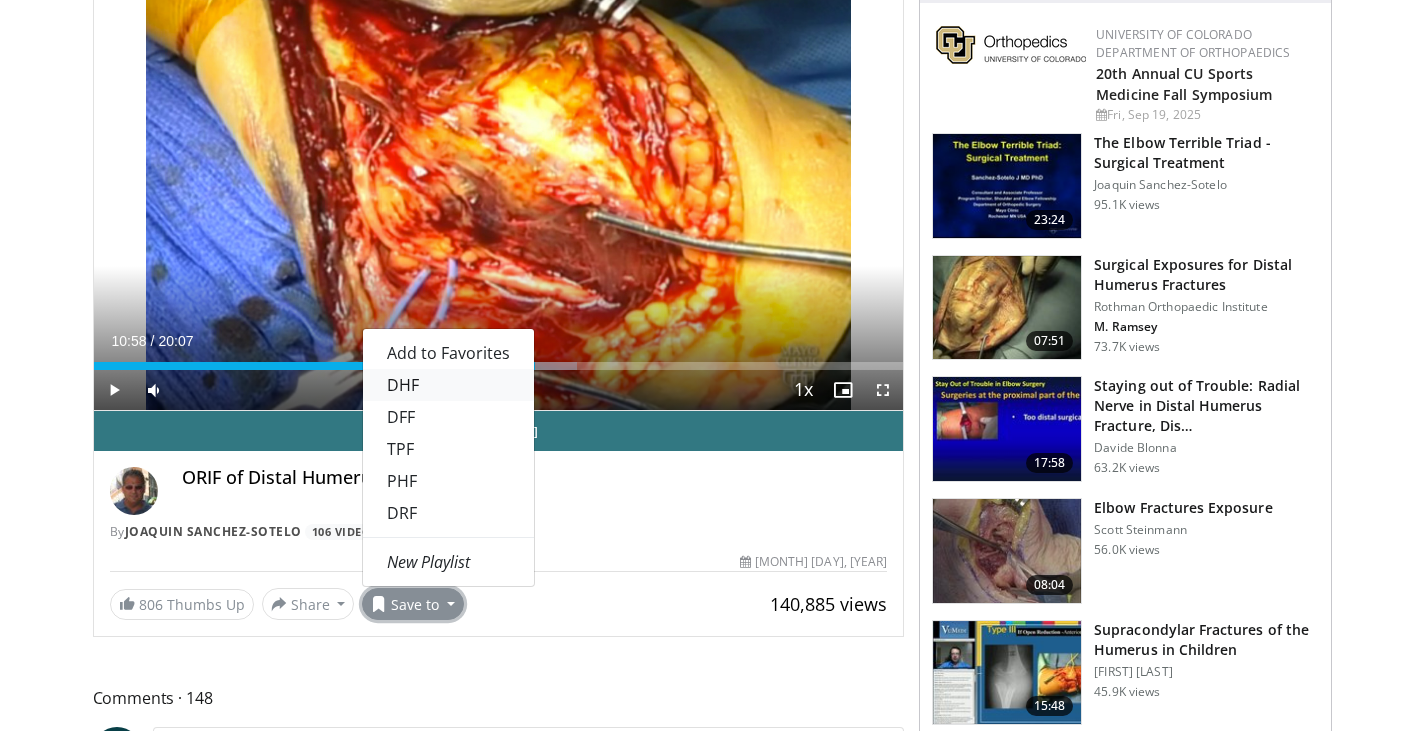 click on "DHF" at bounding box center (448, 385) 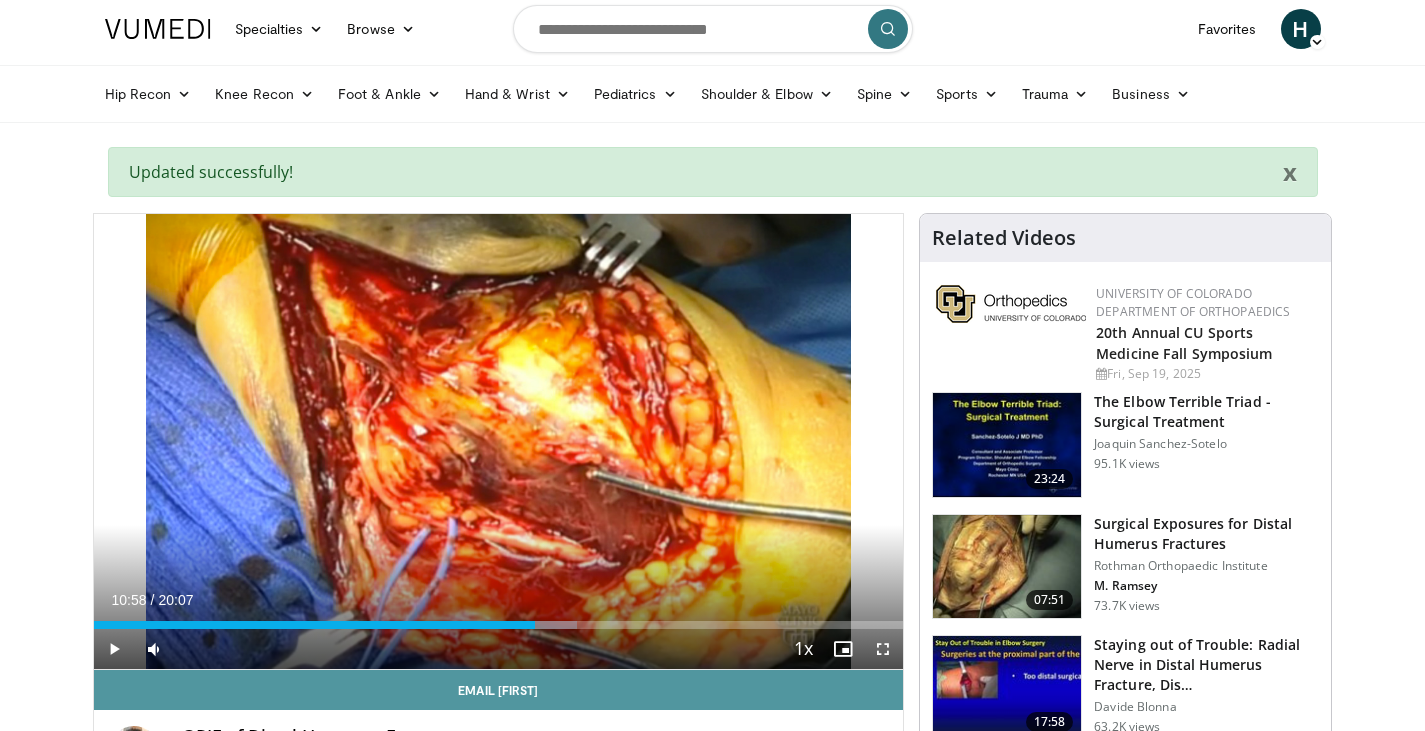 scroll, scrollTop: 0, scrollLeft: 0, axis: both 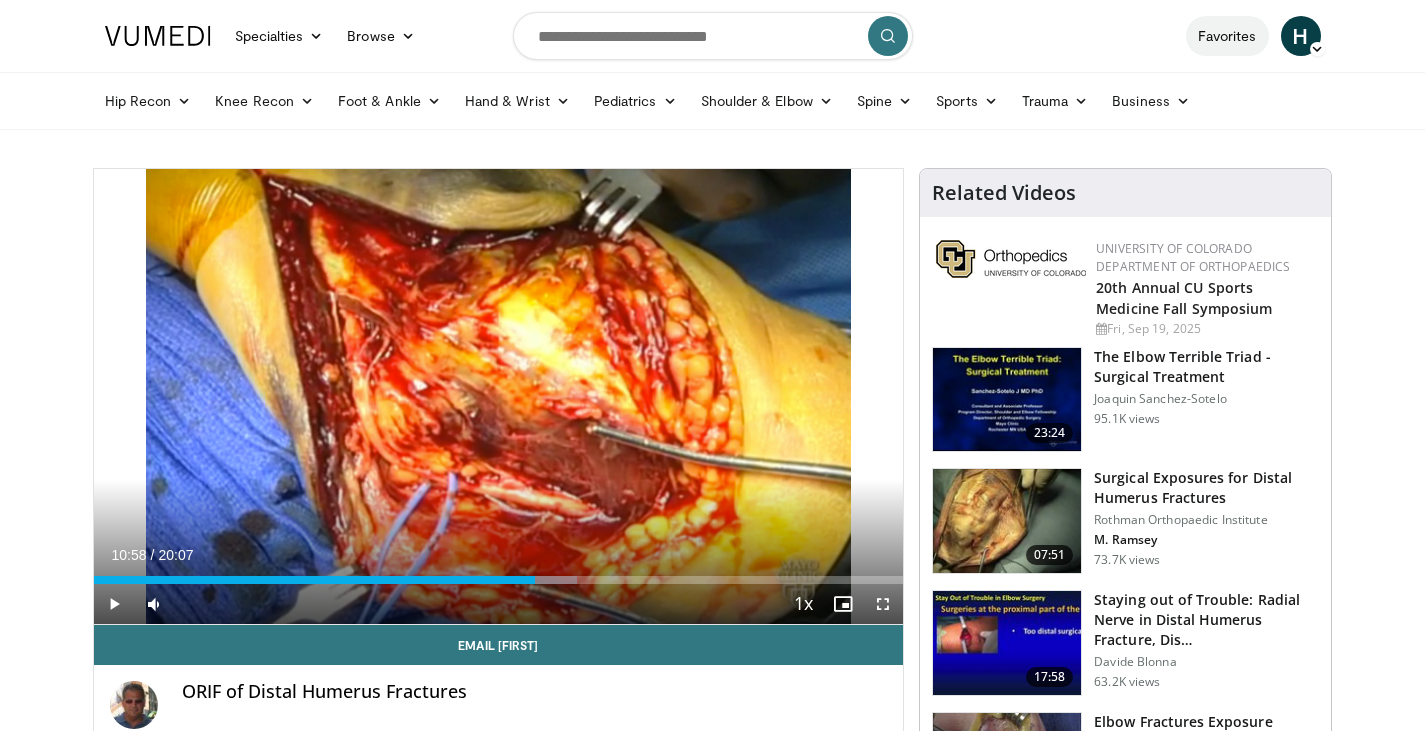 click on "Favorites" at bounding box center [1227, 36] 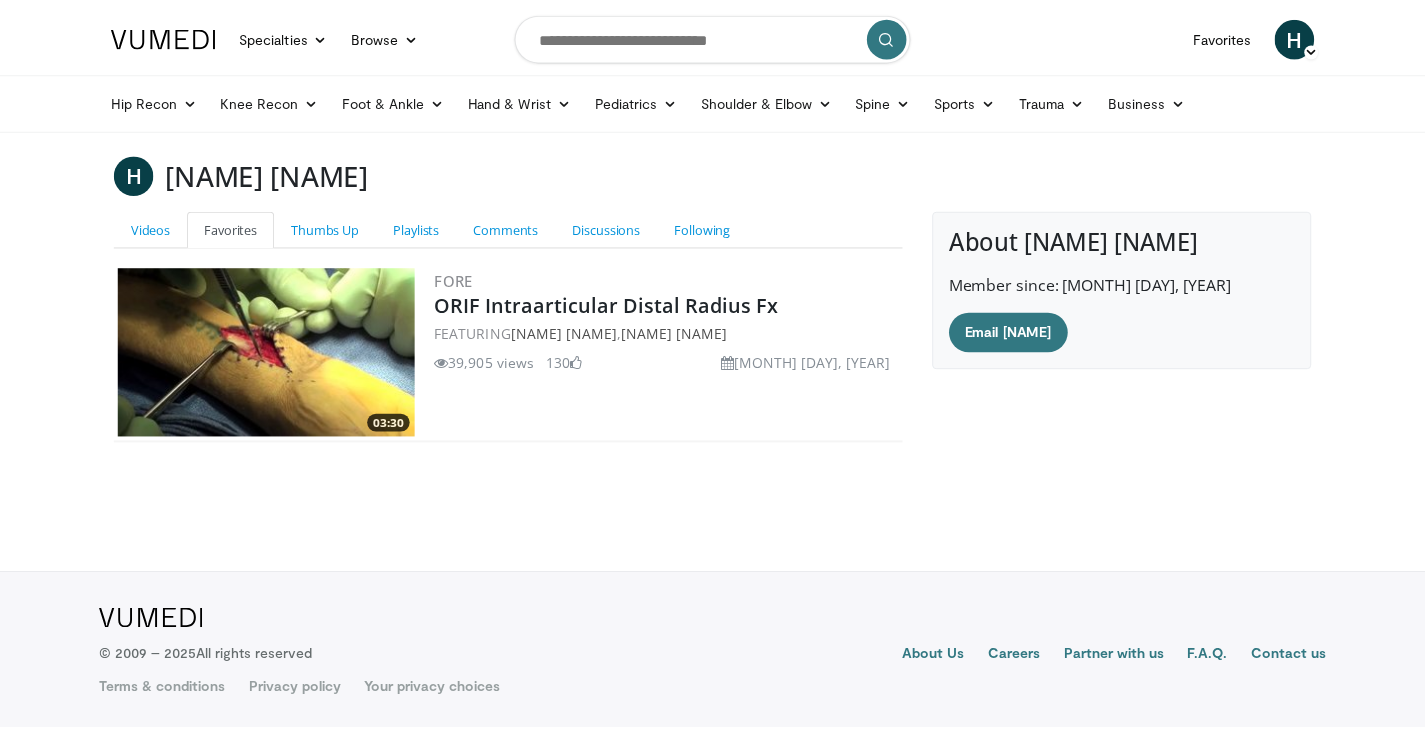scroll, scrollTop: 0, scrollLeft: 0, axis: both 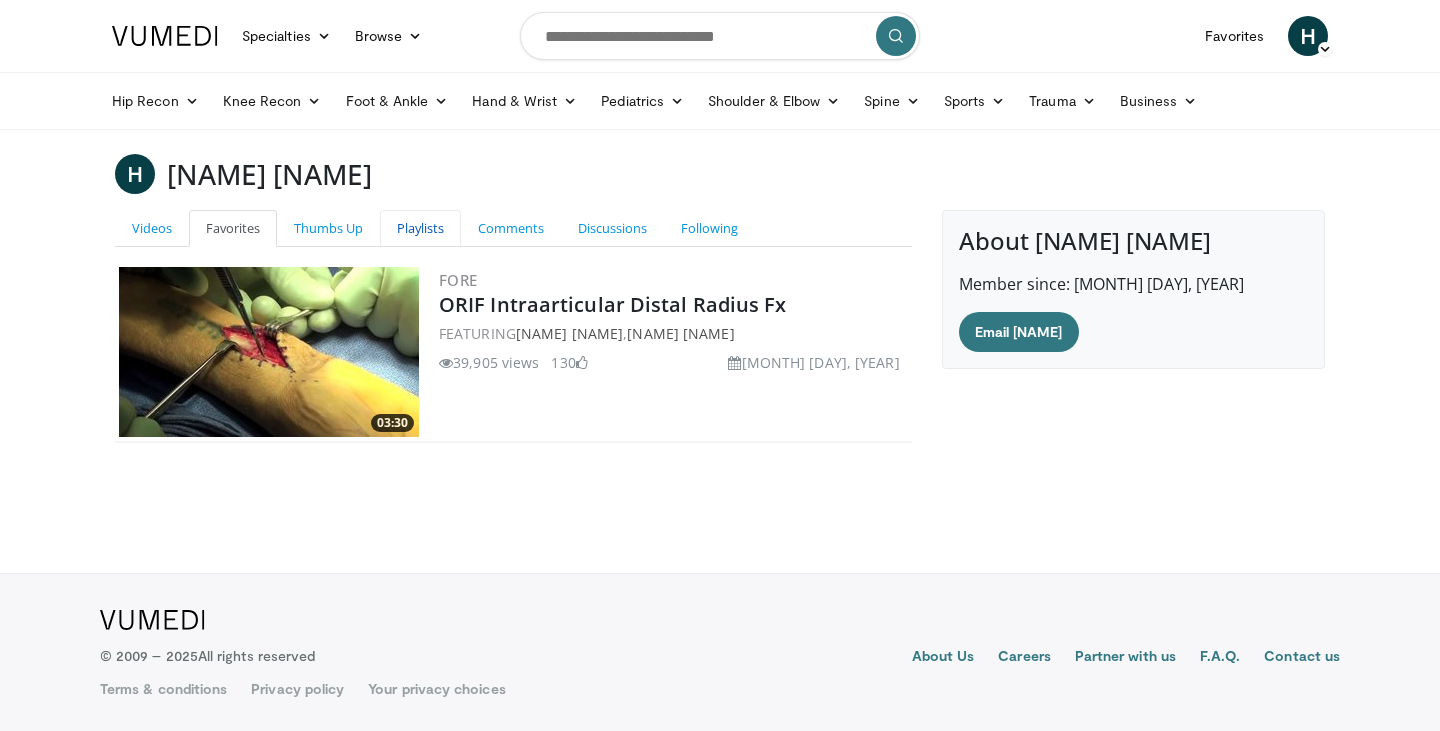 click on "Playlists" at bounding box center (420, 228) 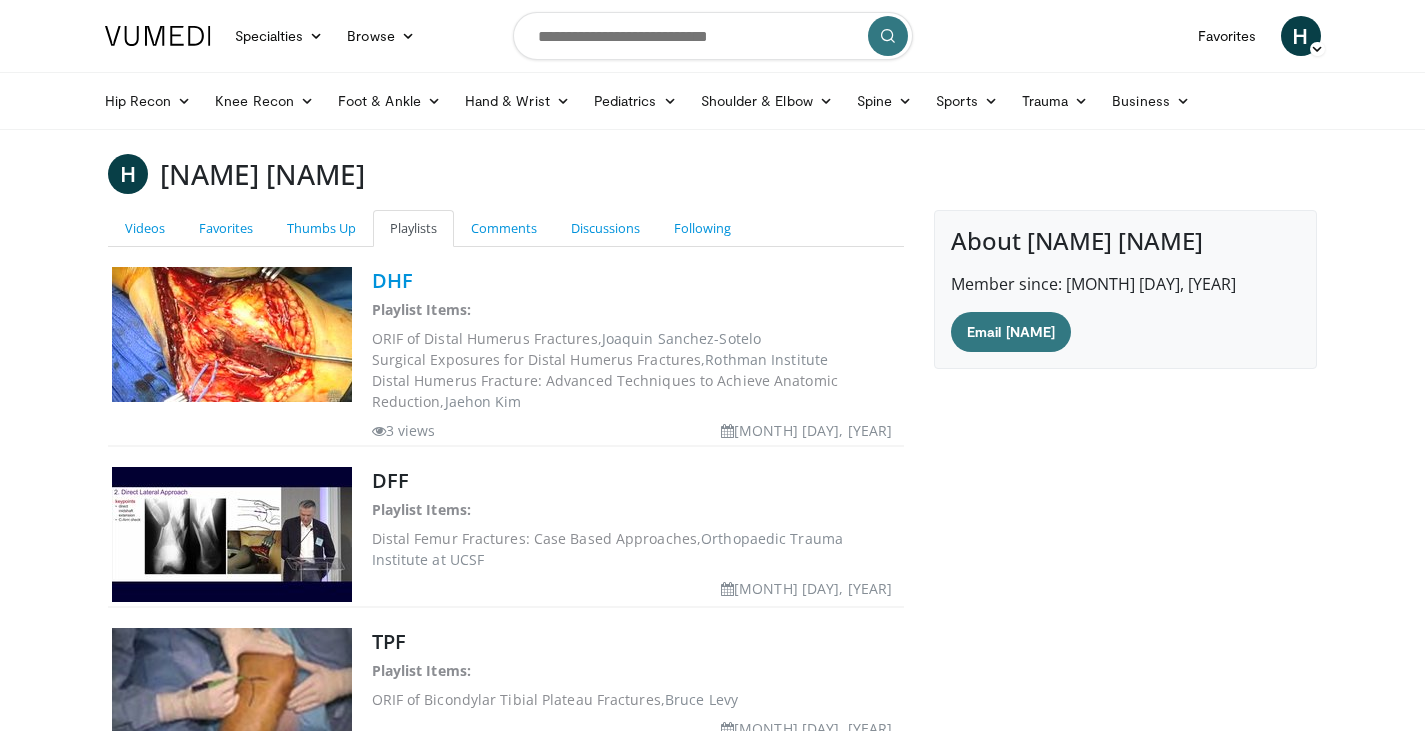 click on "DHF" at bounding box center (392, 280) 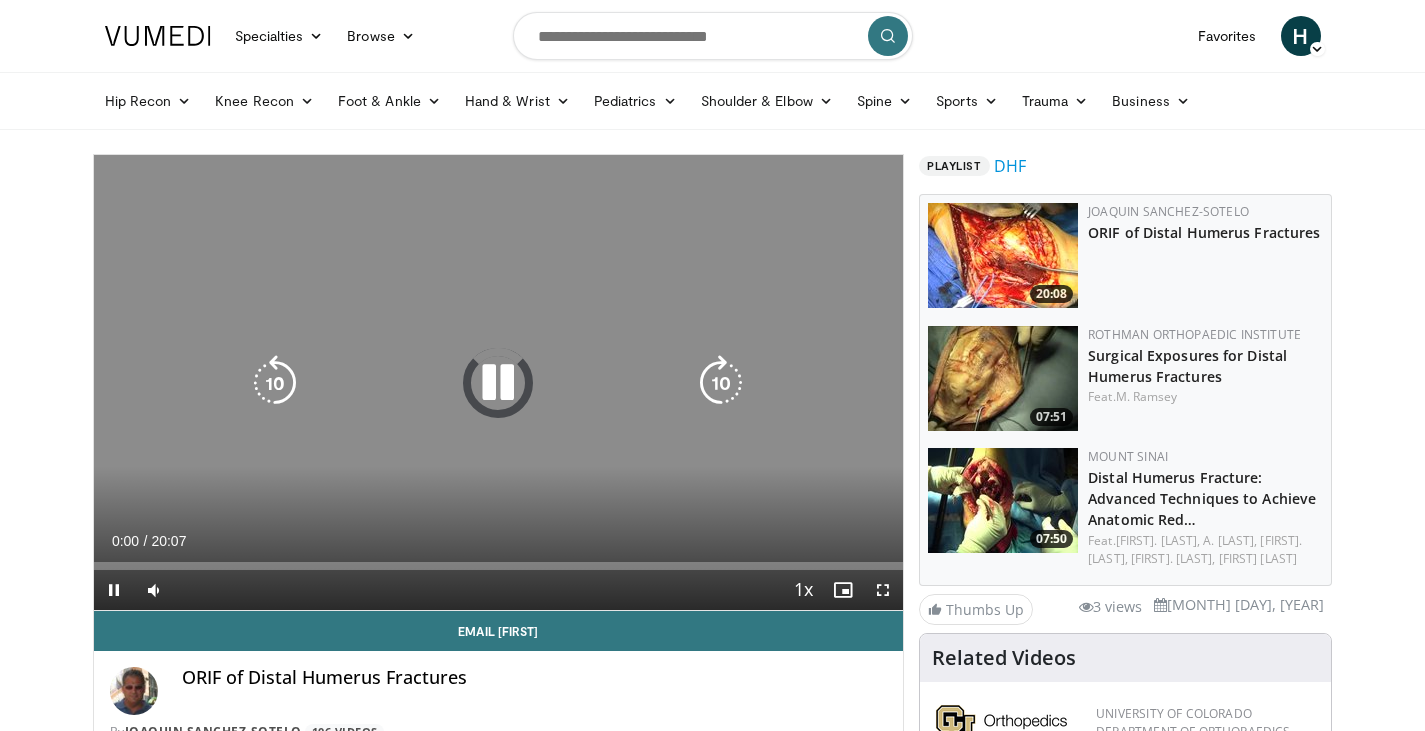 scroll, scrollTop: 0, scrollLeft: 0, axis: both 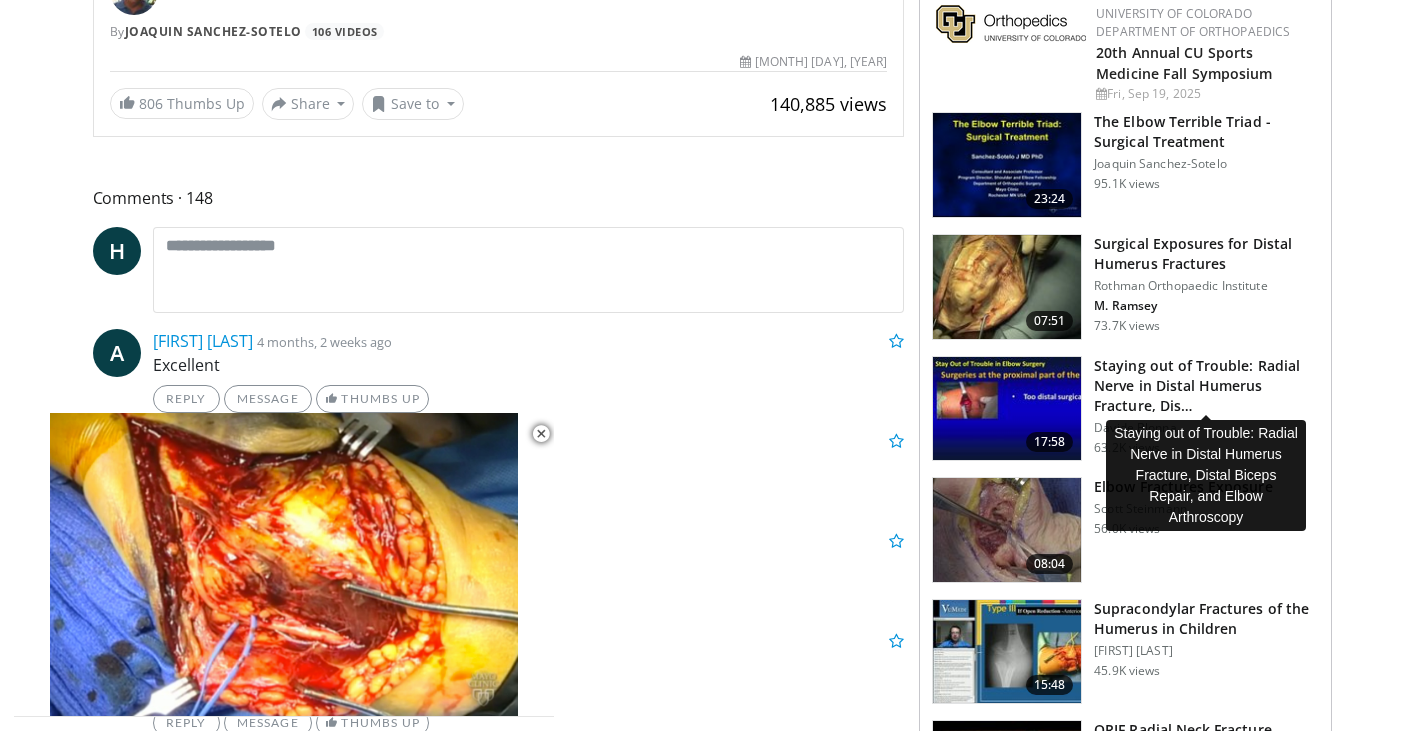 click on "Staying out of Trouble: Radial Nerve in Distal Humerus Fracture, Dis…" at bounding box center [1206, 386] 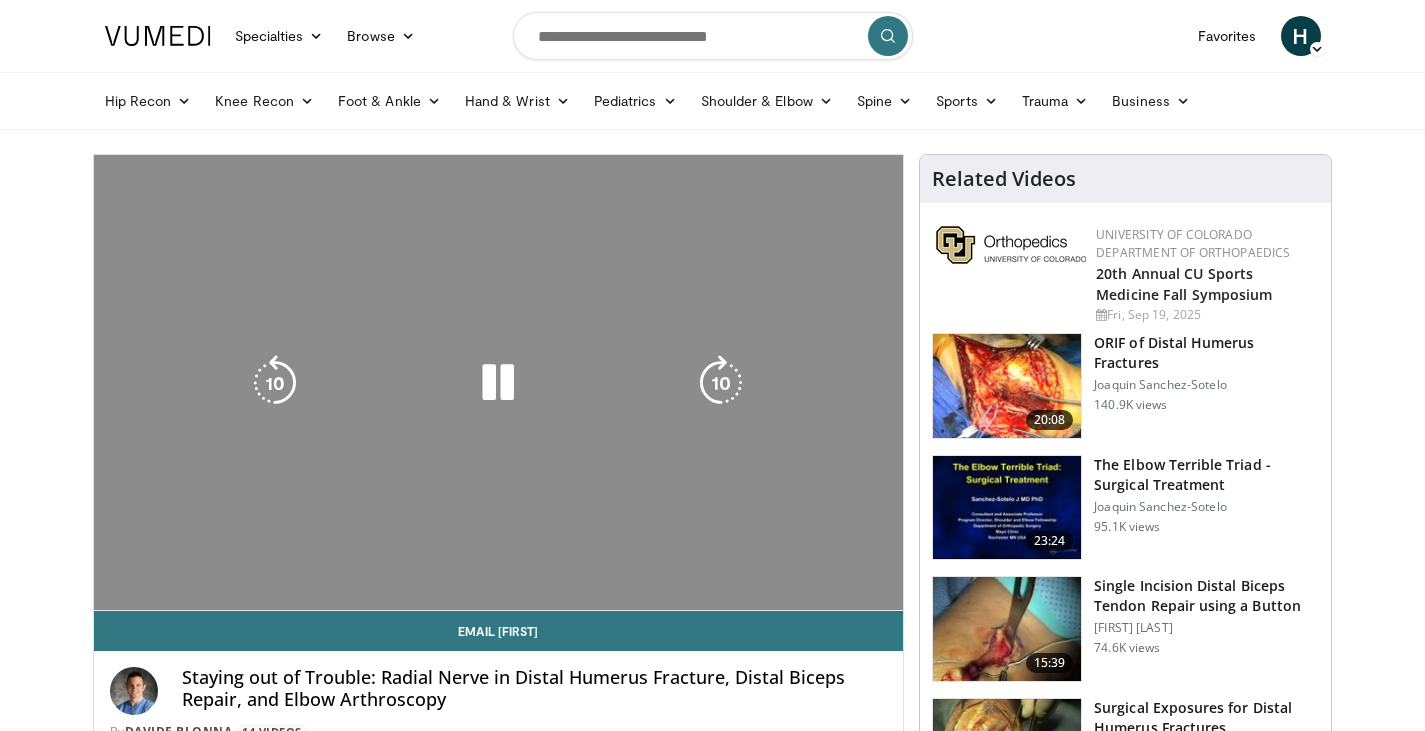 scroll, scrollTop: 0, scrollLeft: 0, axis: both 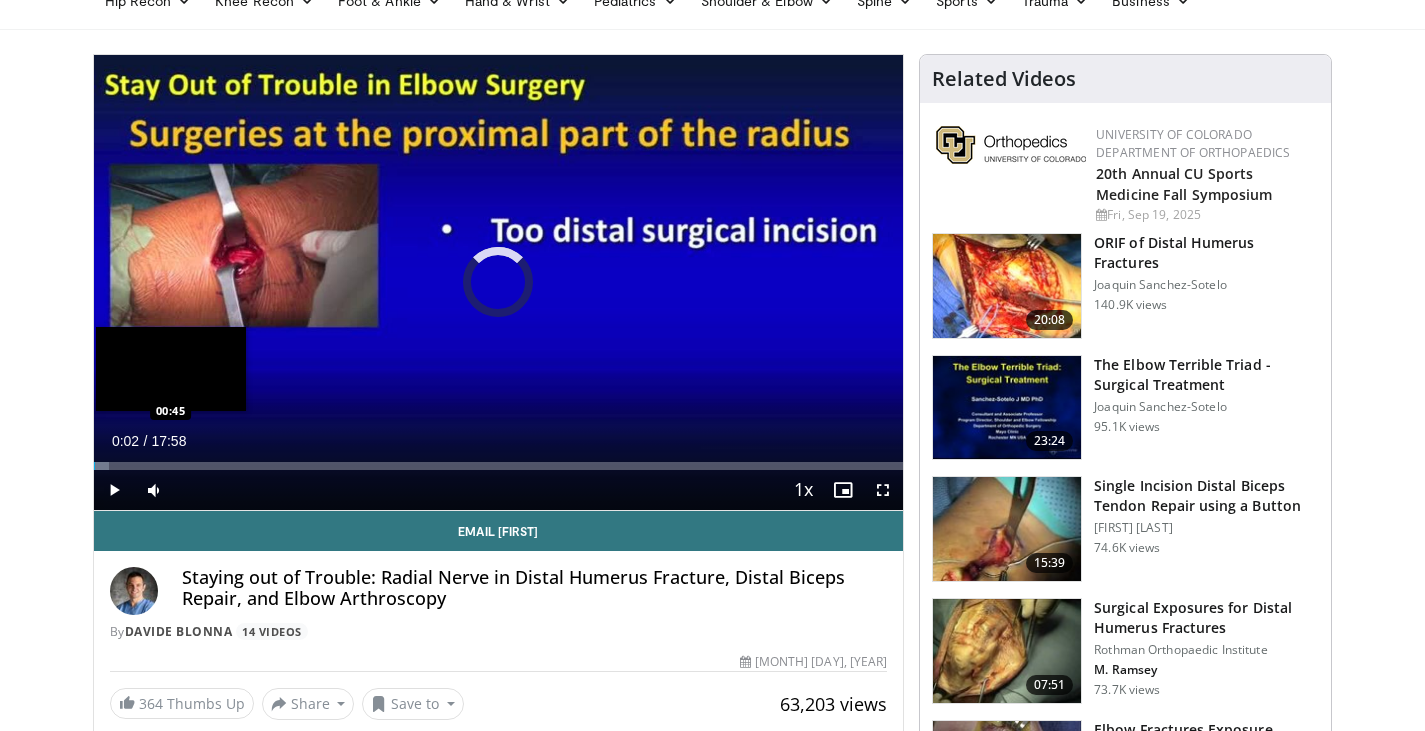 click on "Loaded :  1.86% 00:02 00:45" at bounding box center (499, 466) 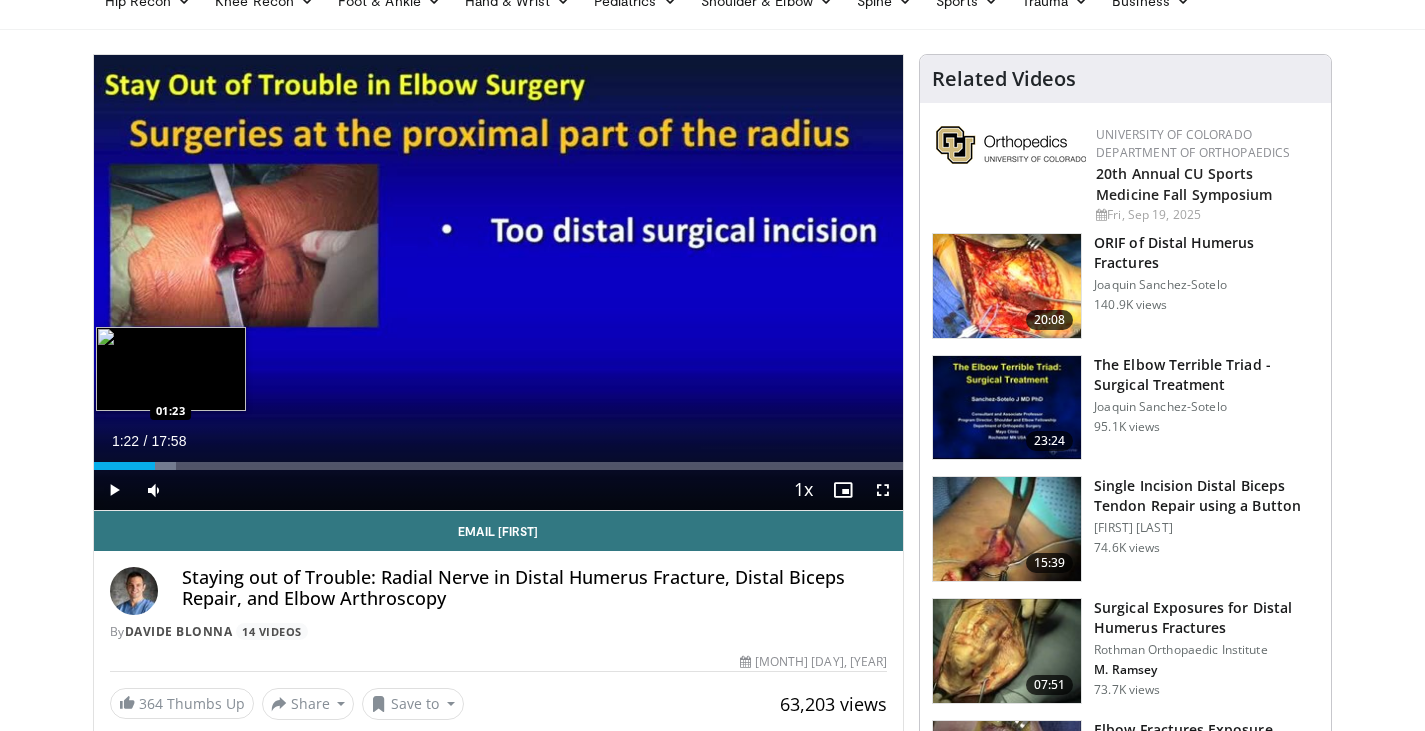 click at bounding box center [150, 466] 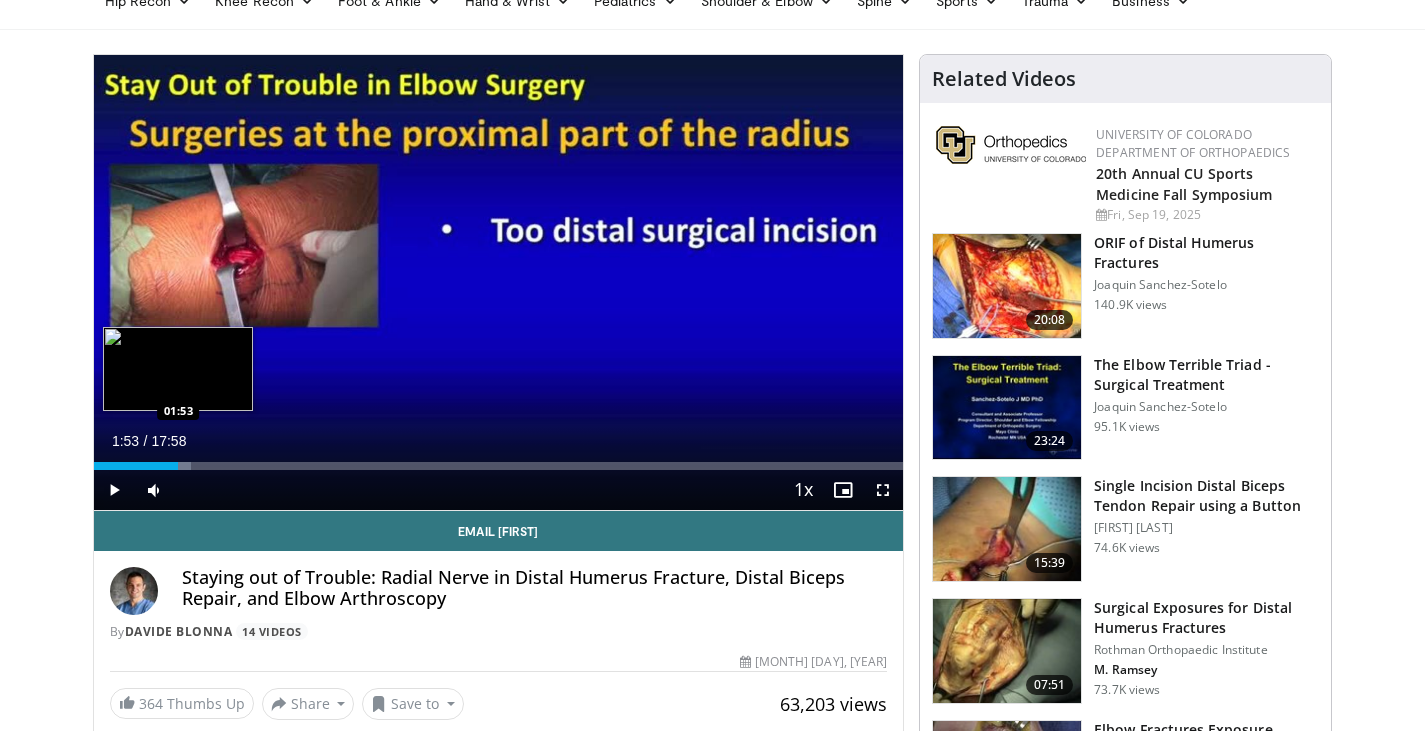 click on "Loaded :  12.03% 01:53 01:53" at bounding box center [499, 466] 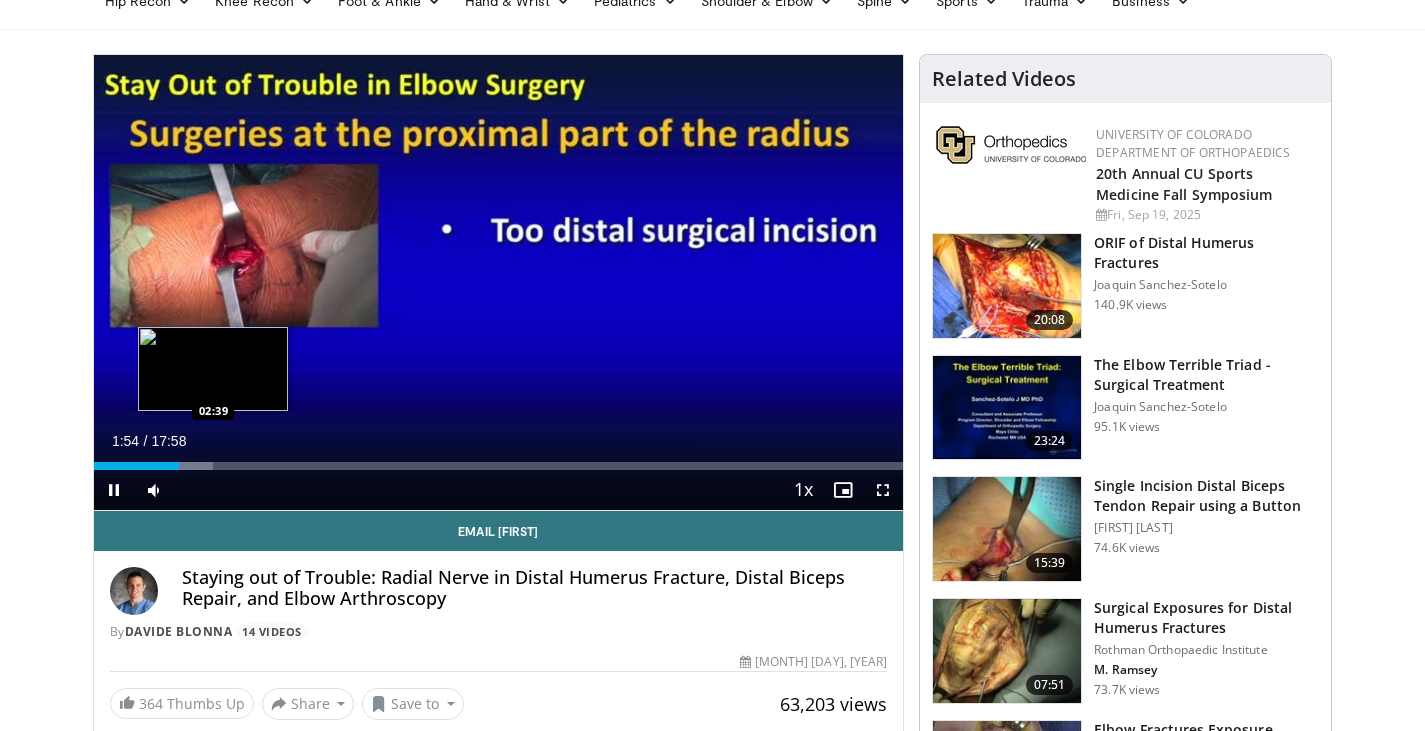 click on "Loaded :  14.81% 01:54 02:39" at bounding box center [499, 466] 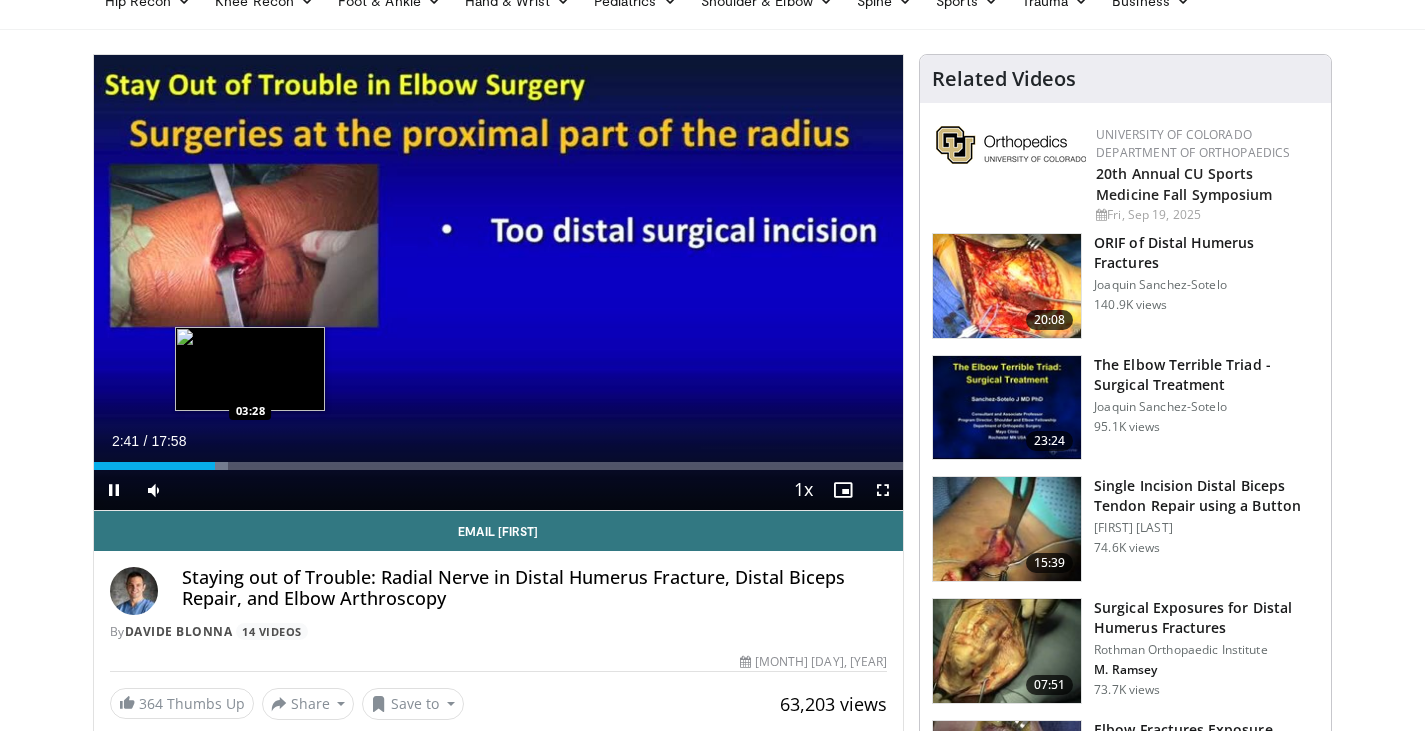 click on "Loaded :  16.66% 02:41 03:28" at bounding box center (499, 466) 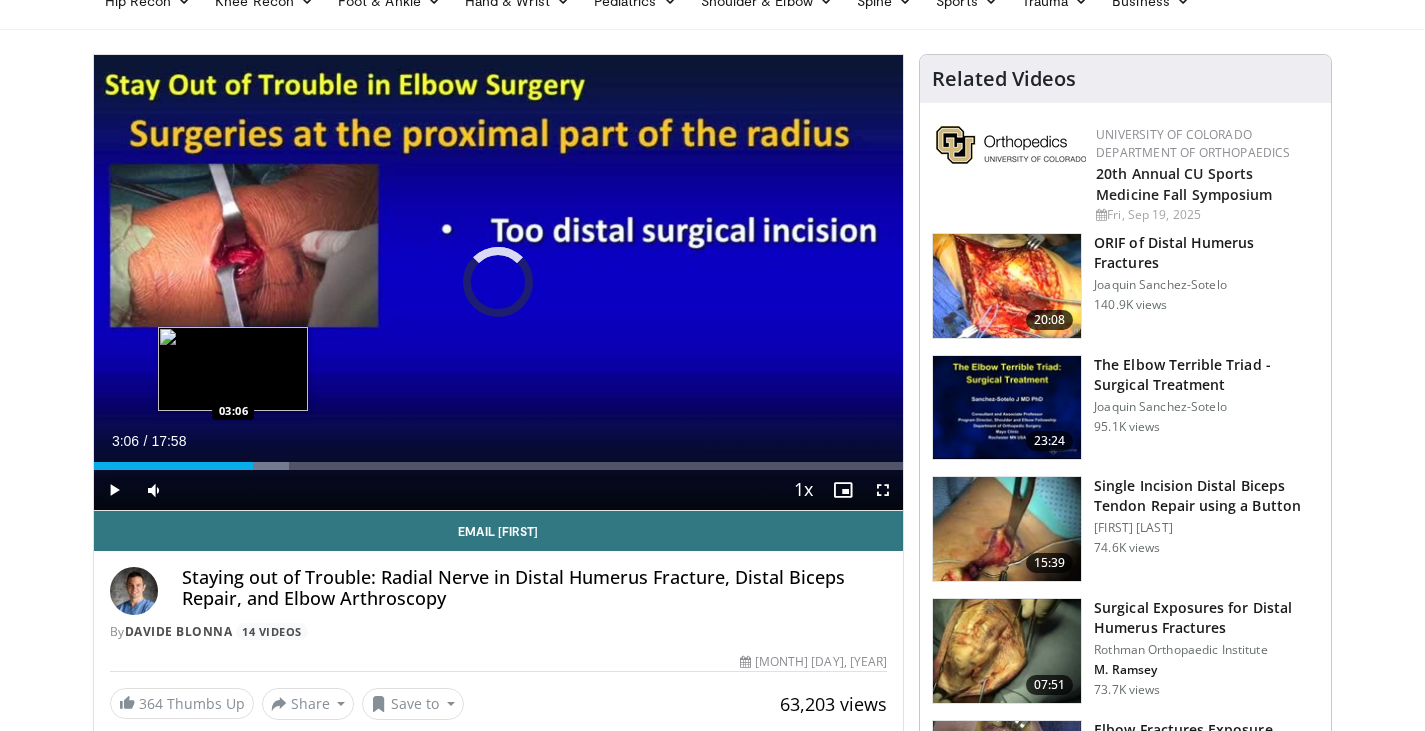 click on "03:06" at bounding box center [174, 466] 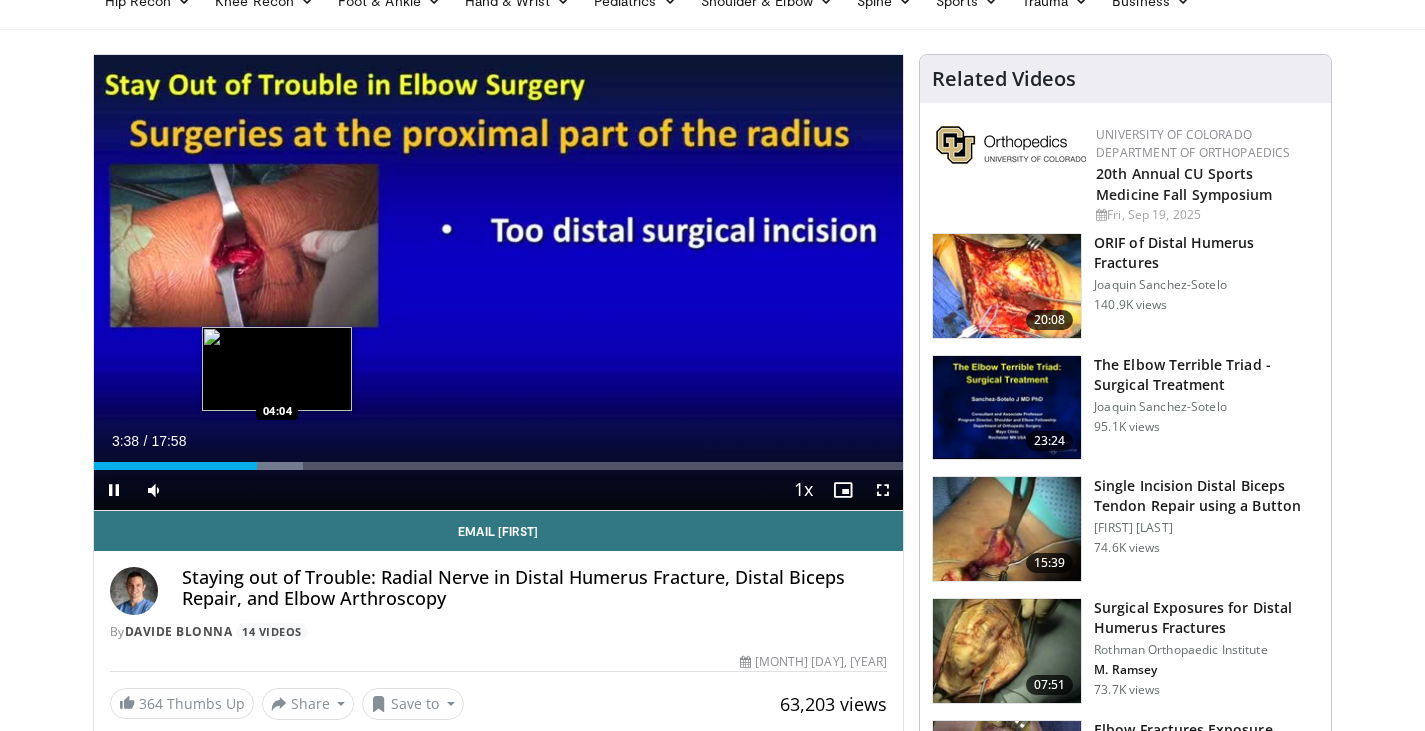click on "Loaded :  25.93% 03:38 04:04" at bounding box center [499, 466] 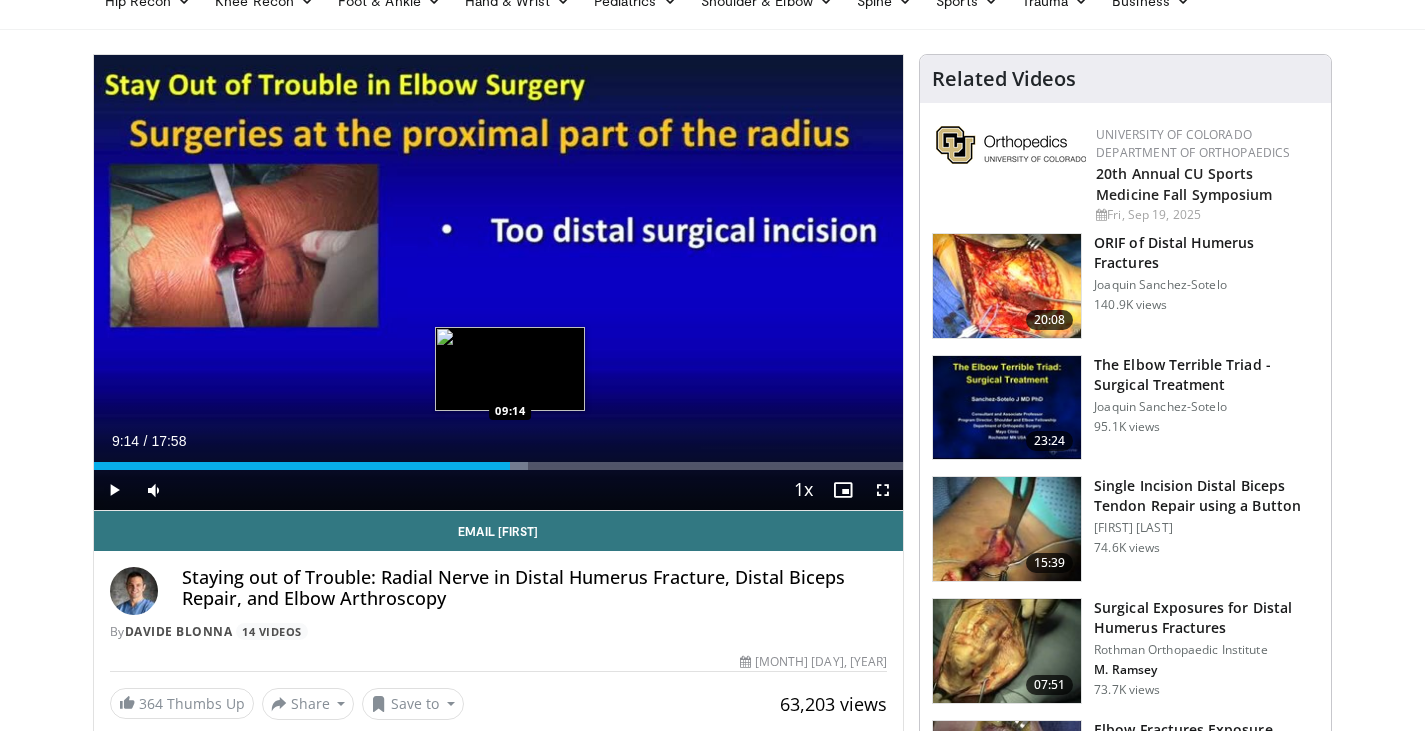 click at bounding box center [494, 466] 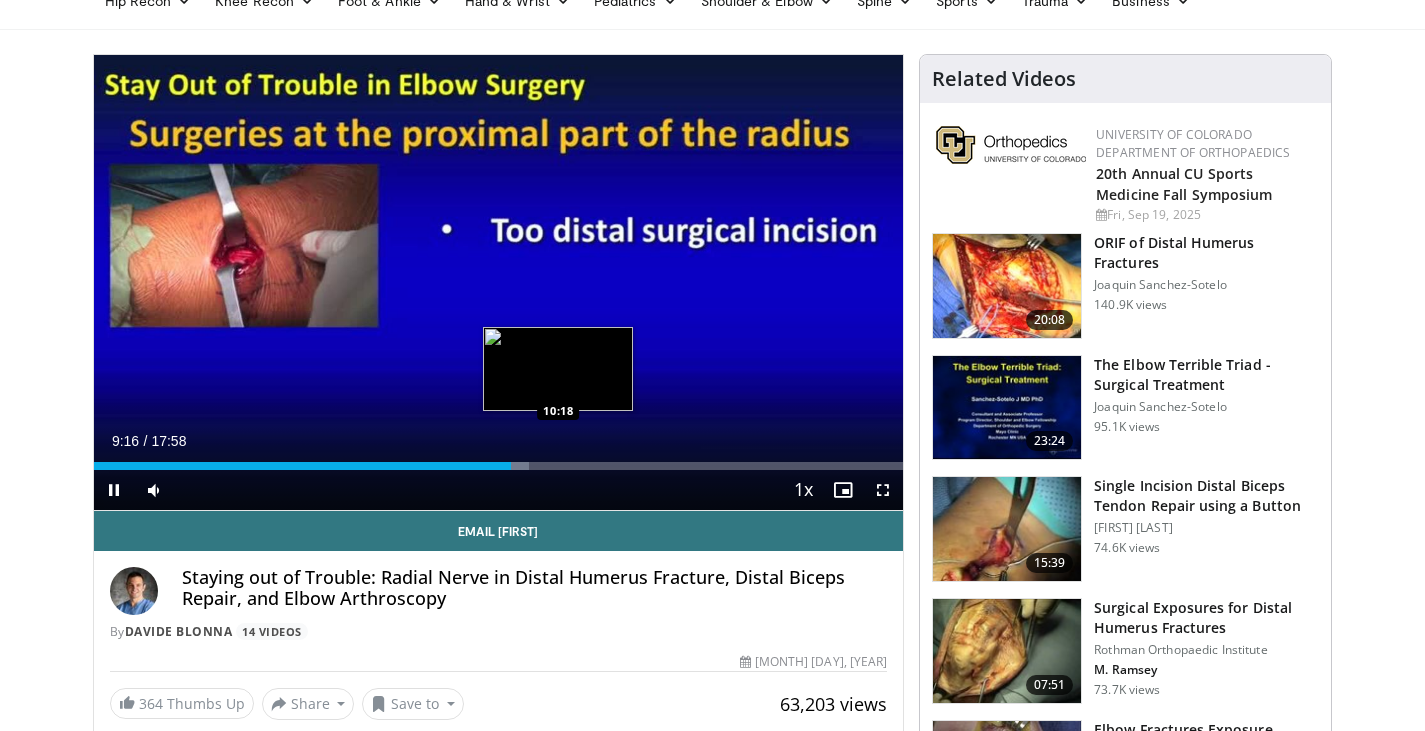 click on "Loaded :  53.80% 09:16 10:18" at bounding box center (499, 466) 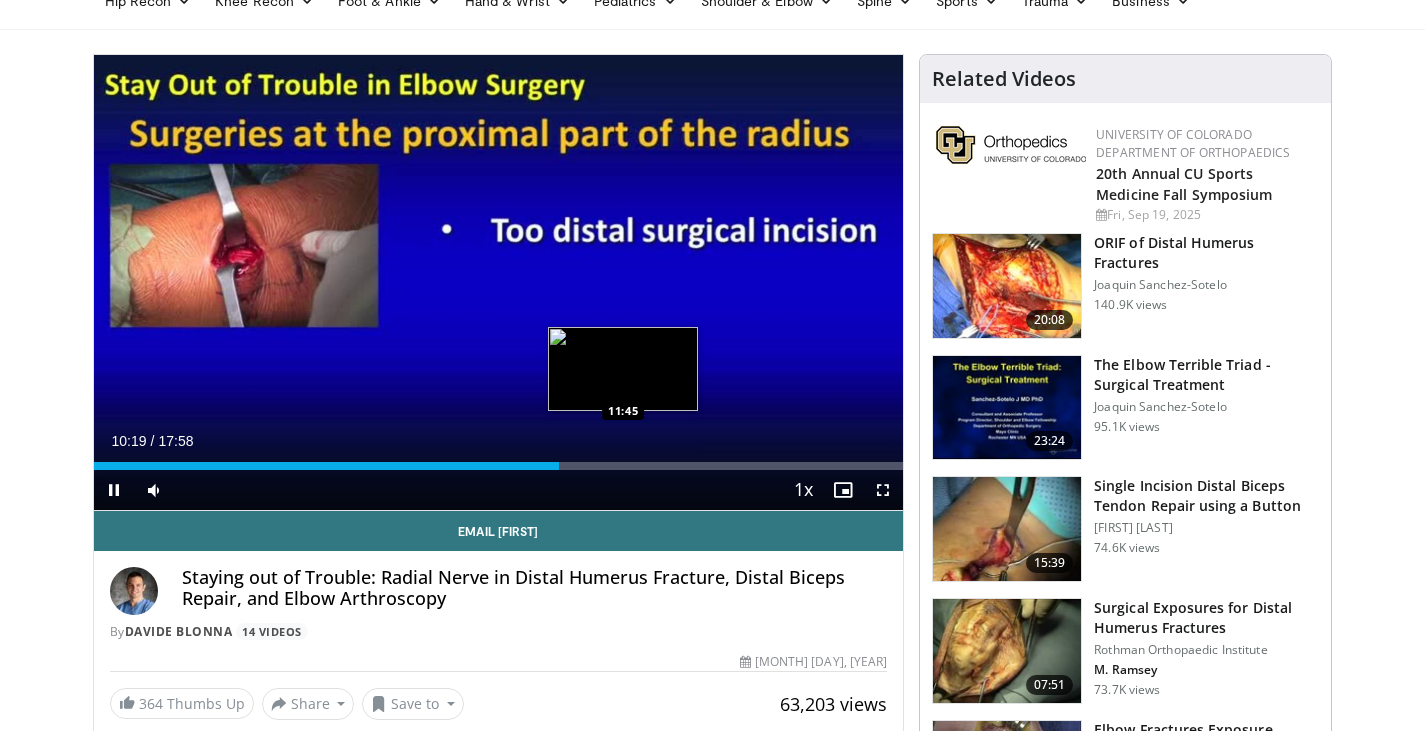 click on "Loaded :  57.51% 10:19 11:45" at bounding box center (499, 460) 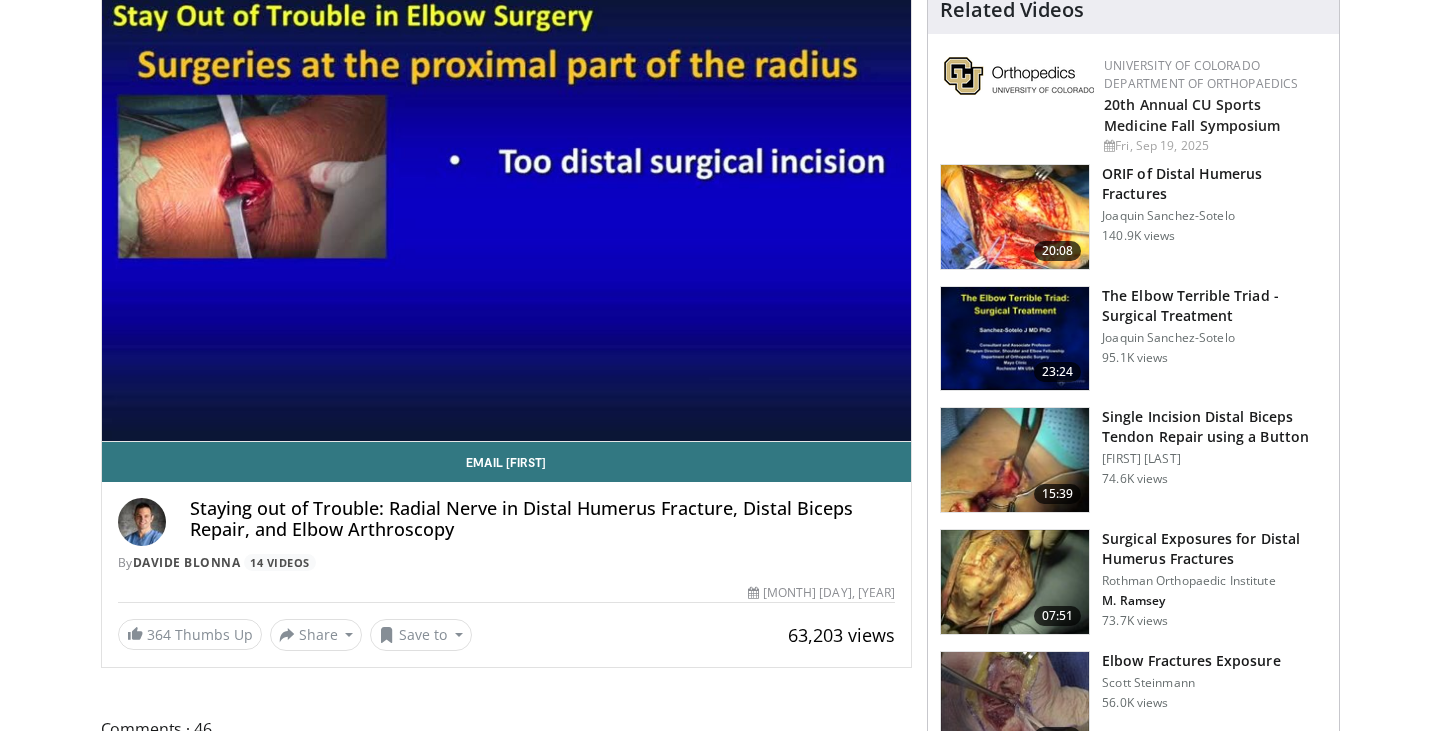 scroll, scrollTop: 200, scrollLeft: 0, axis: vertical 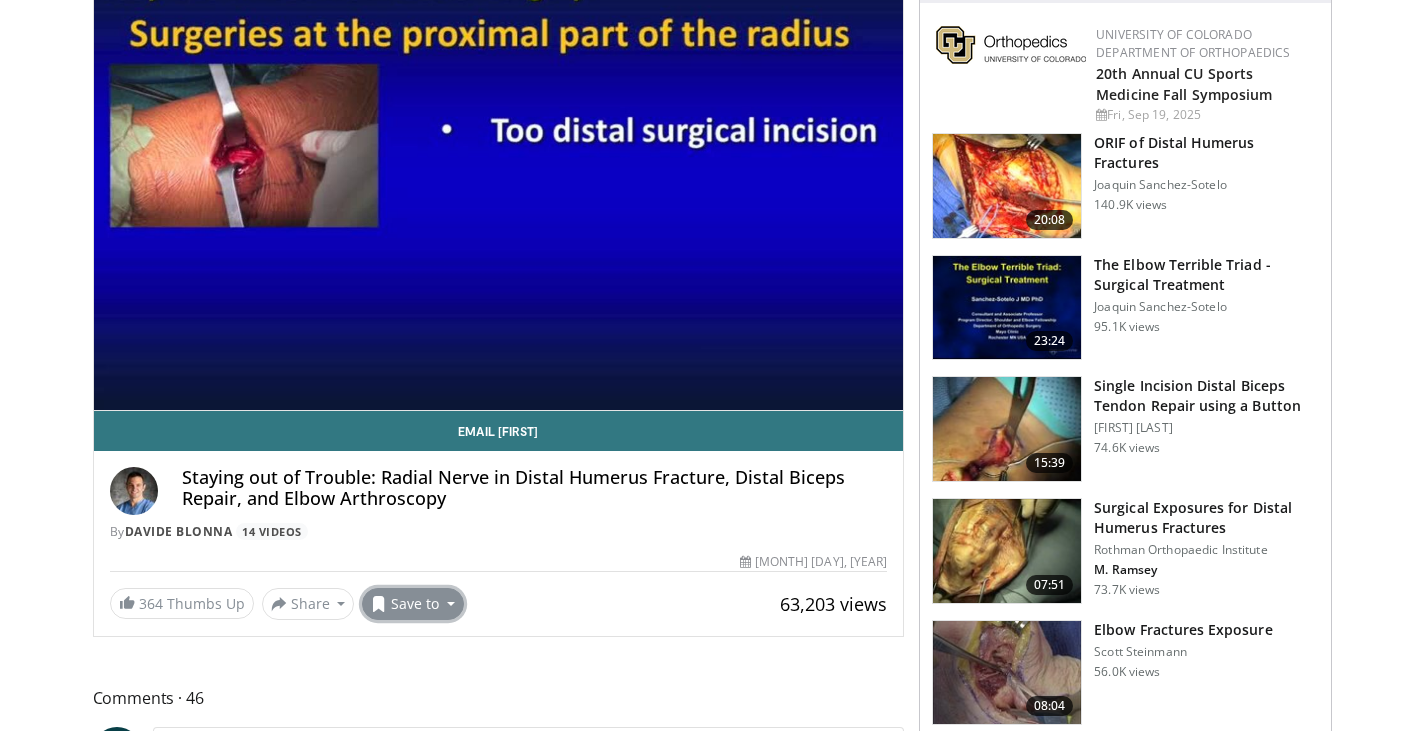 click on "Save to" at bounding box center (413, 604) 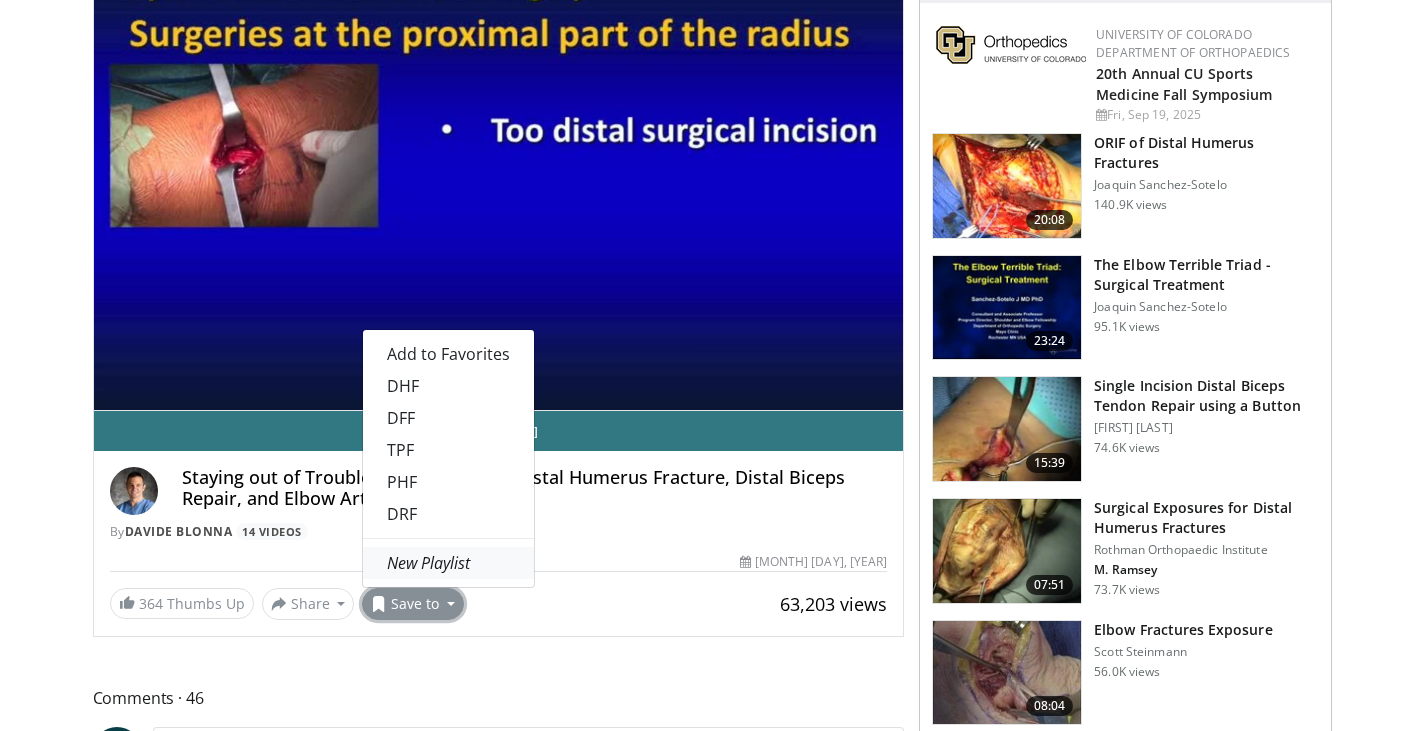 click on "New Playlist" at bounding box center (448, 563) 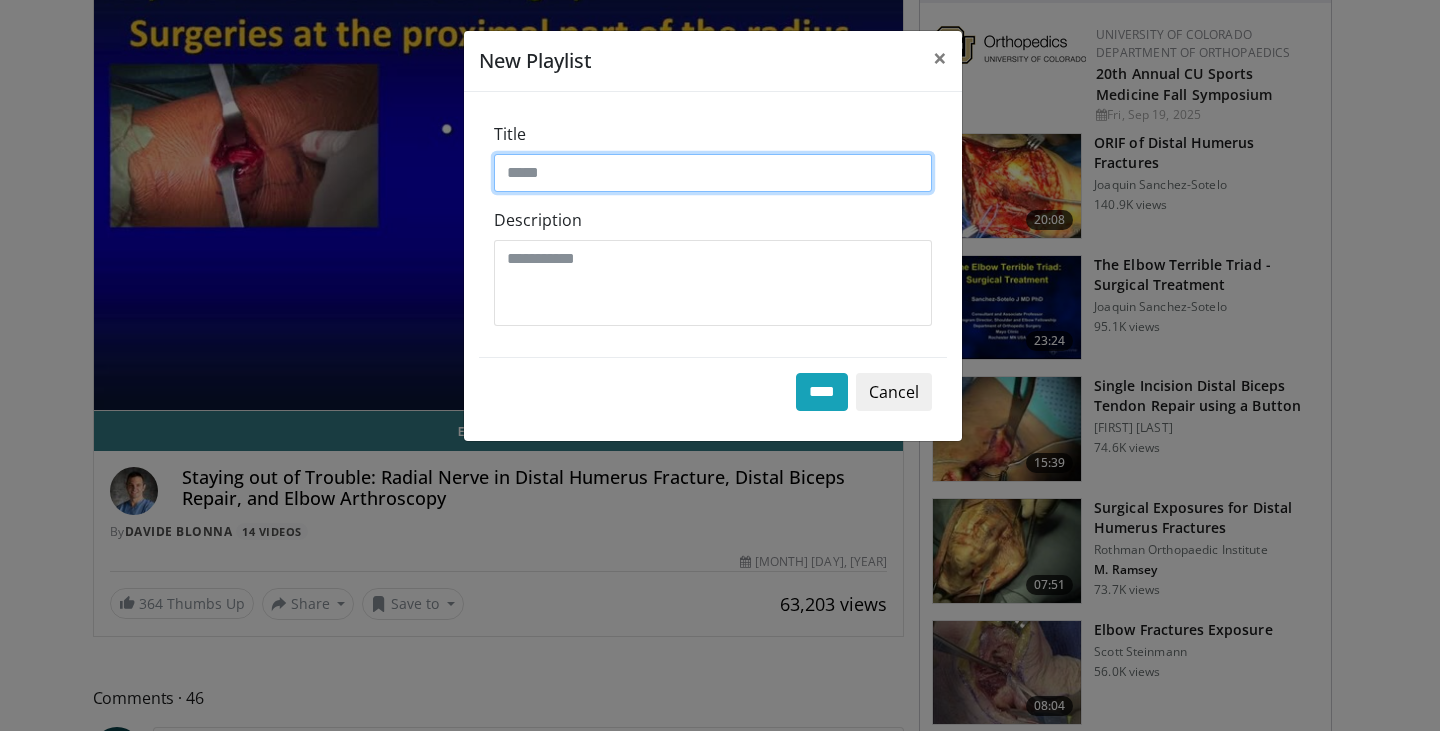 click on "Title" at bounding box center (713, 173) 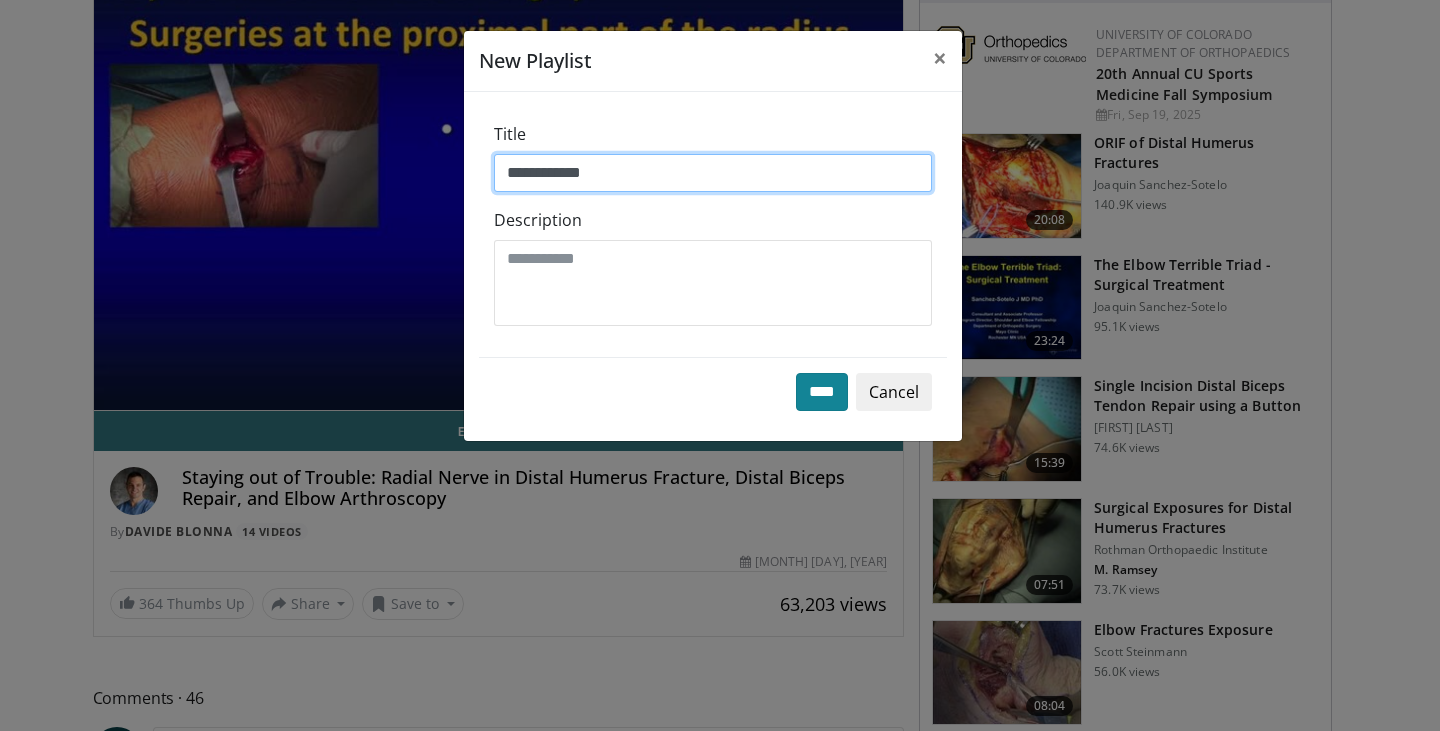 type on "**********" 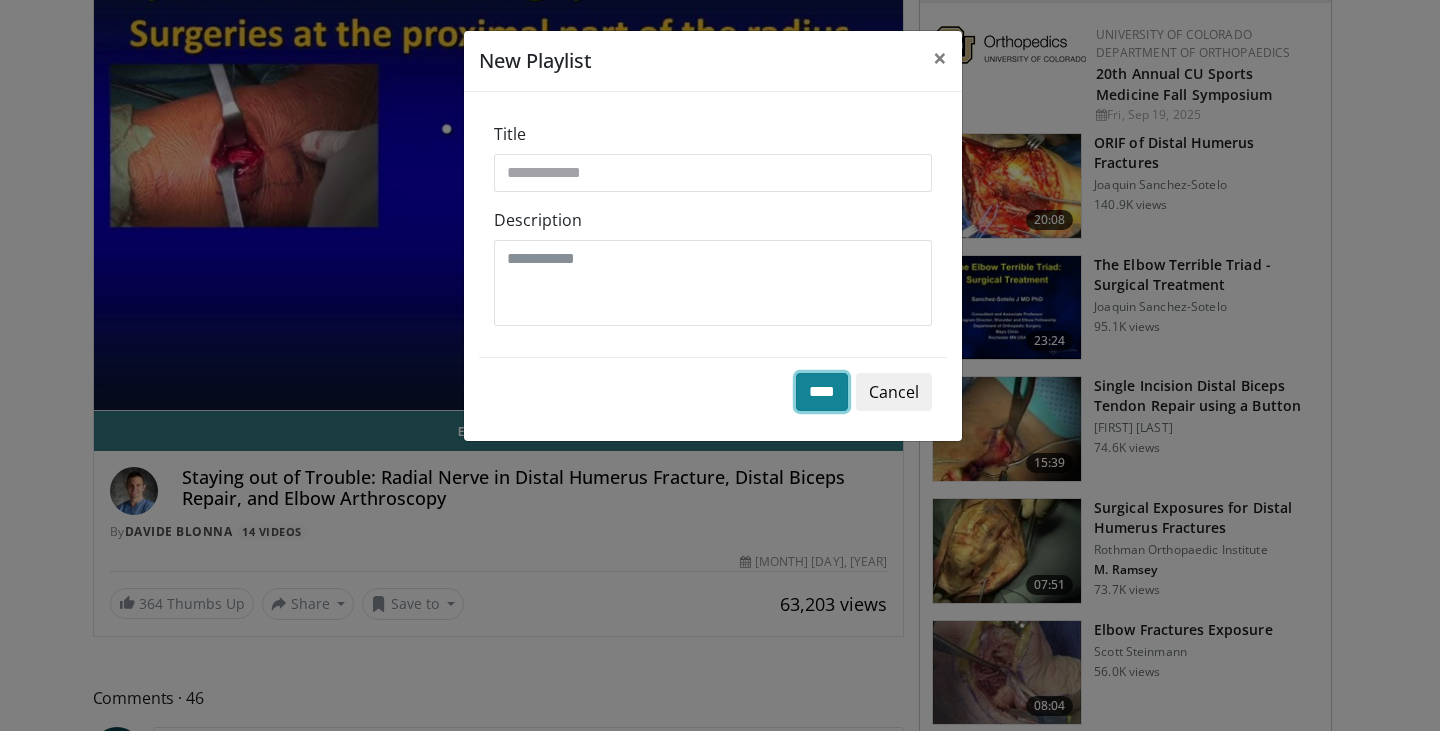 click on "****" at bounding box center [822, 392] 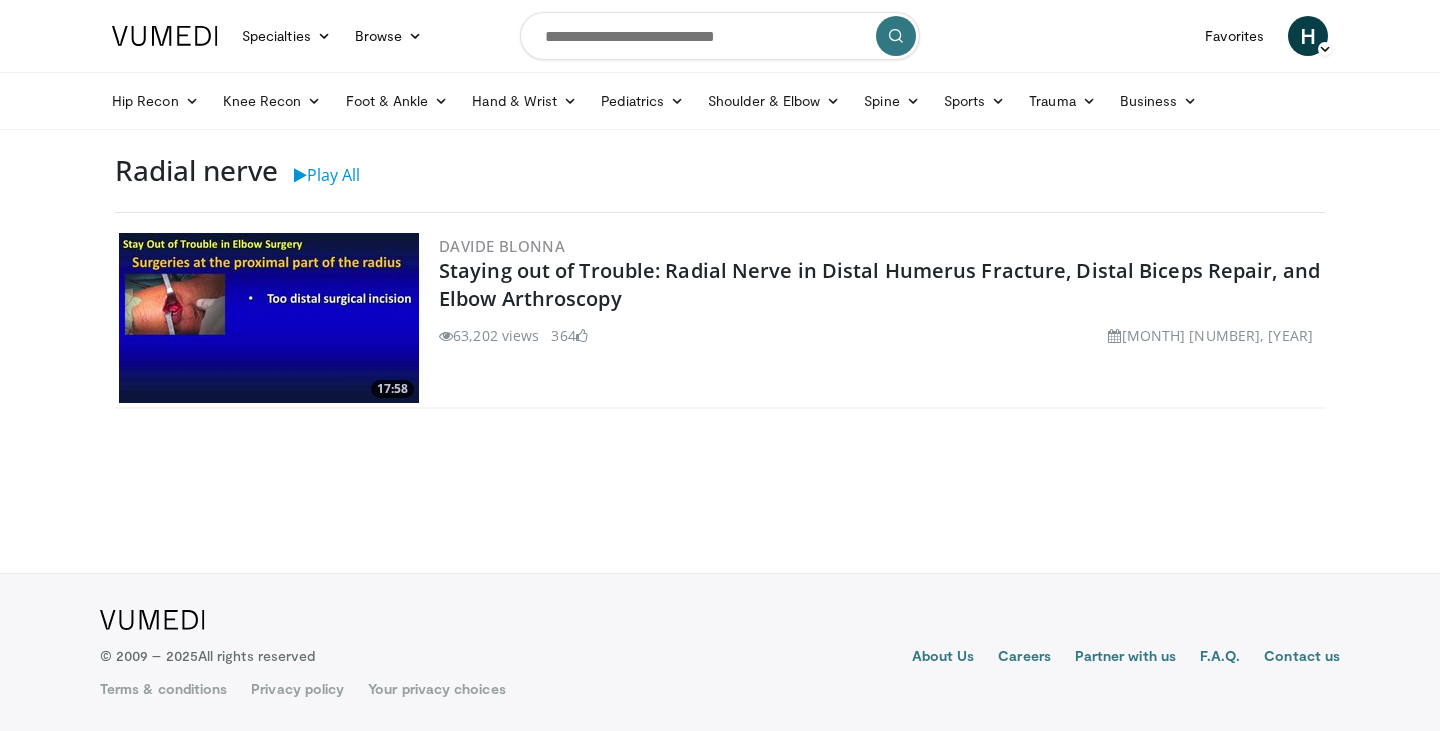 scroll, scrollTop: 0, scrollLeft: 0, axis: both 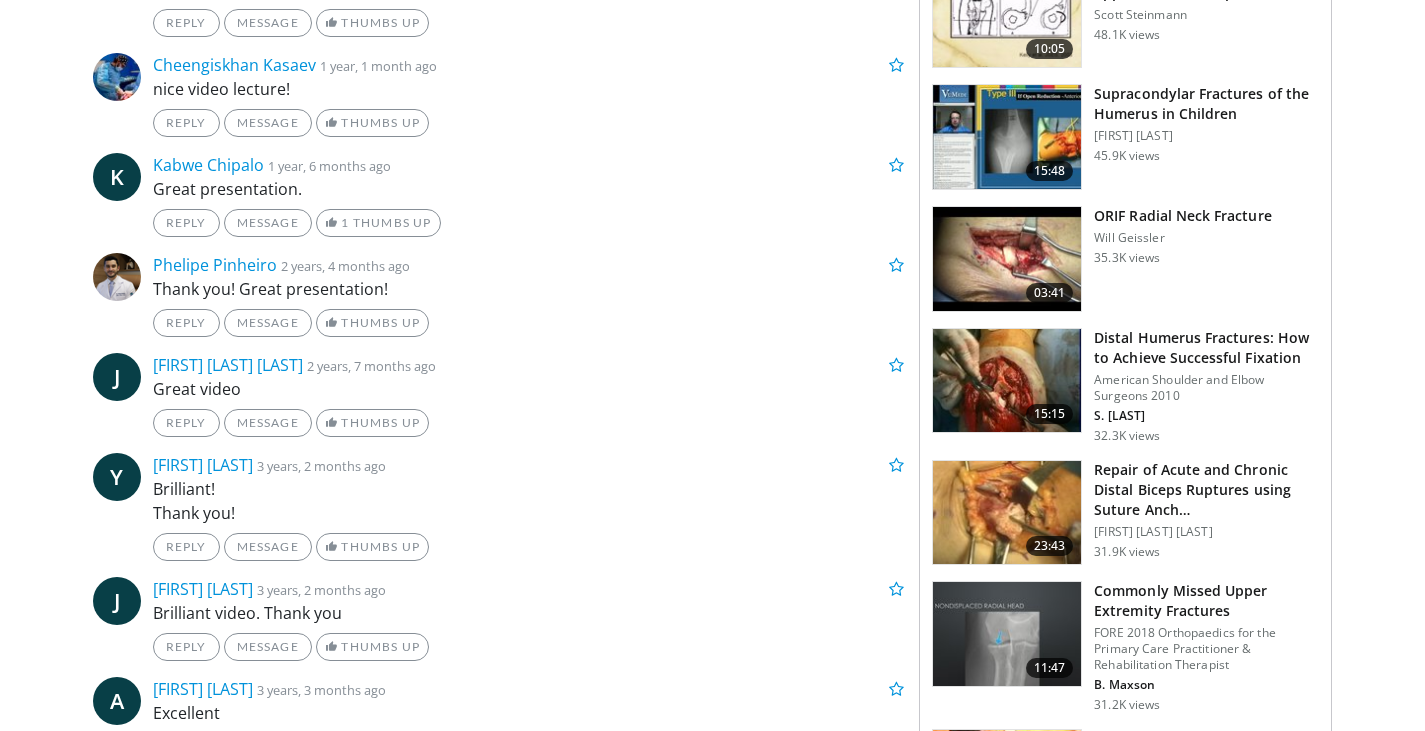 click on "Distal Humerus Fractures: How to Achieve Successful Fixation" at bounding box center (1206, 348) 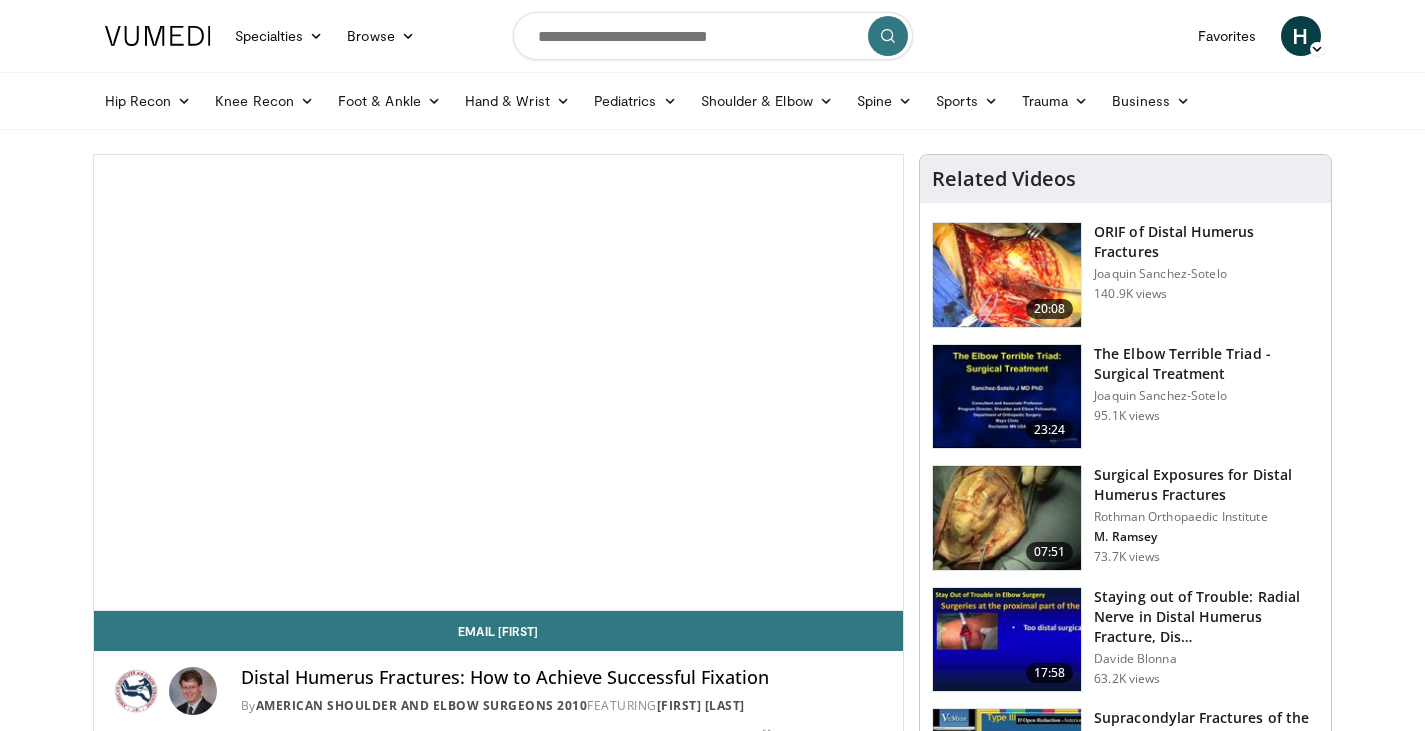 scroll, scrollTop: 0, scrollLeft: 0, axis: both 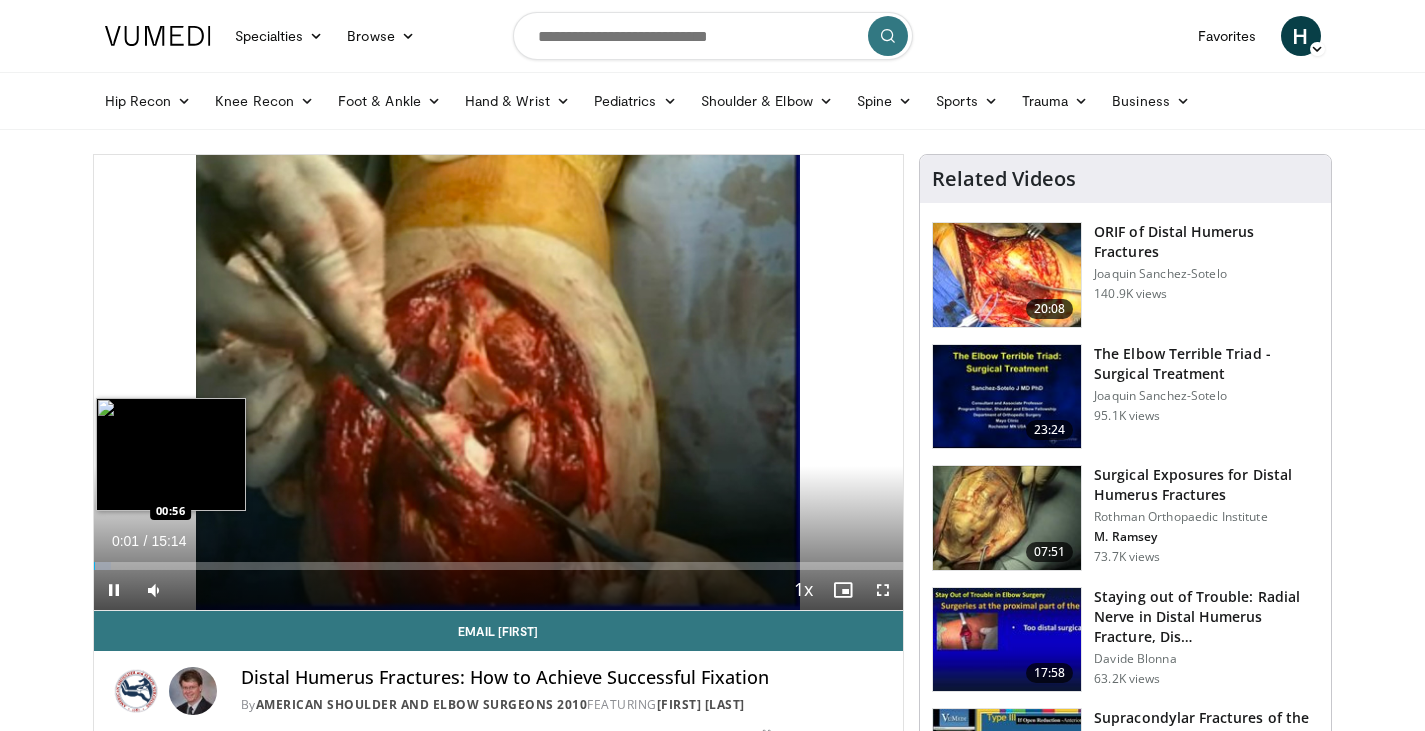 click on "Loaded :  2.16% 00:01 00:56" at bounding box center [499, 566] 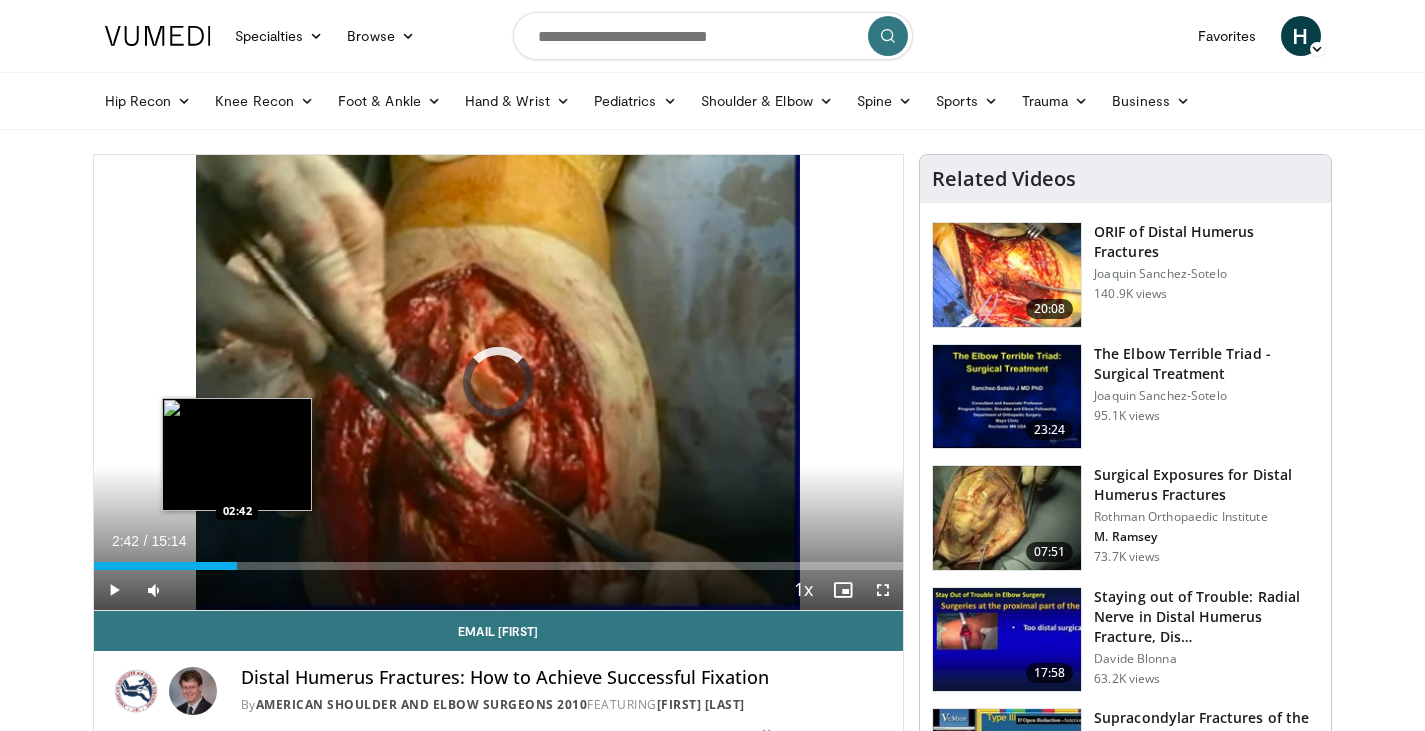 click on "Loaded :  6.56% 02:42 02:42" at bounding box center (499, 566) 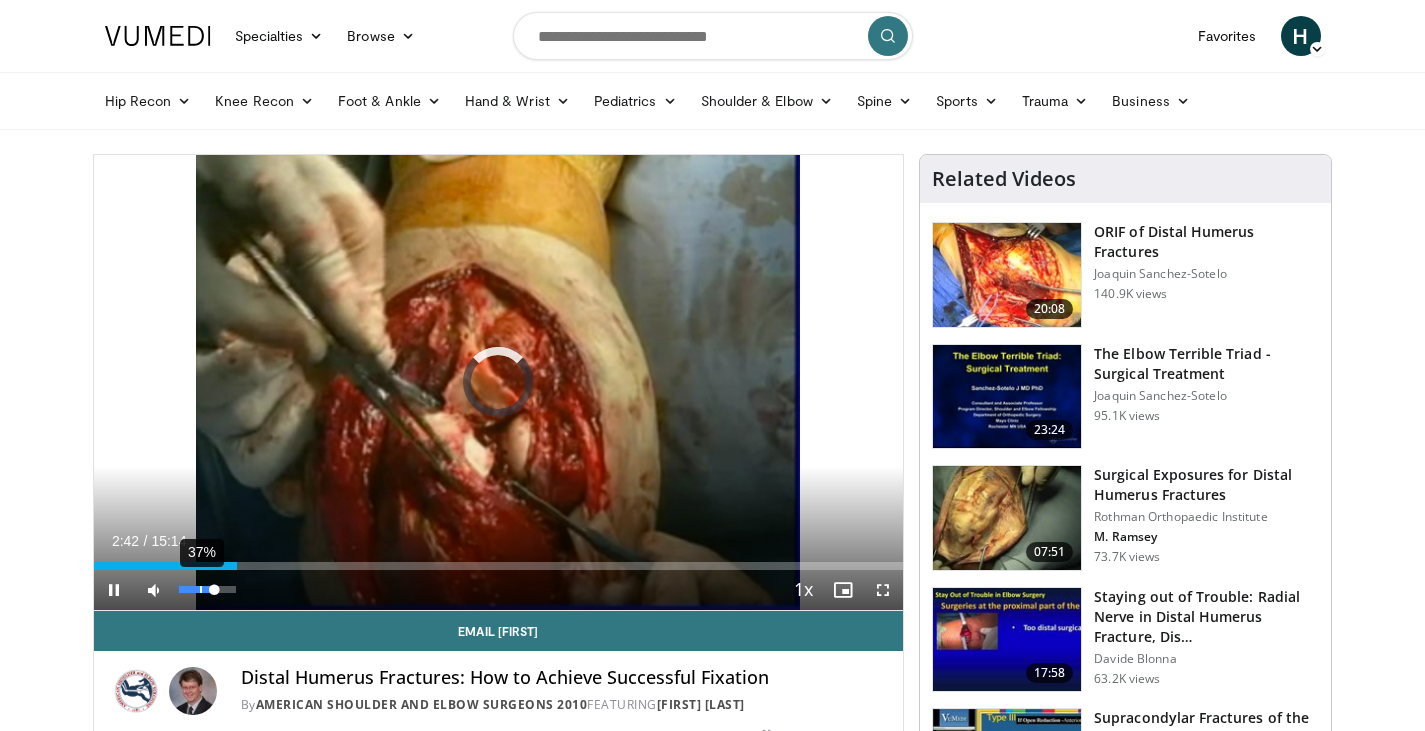 click on "37%" at bounding box center [207, 589] 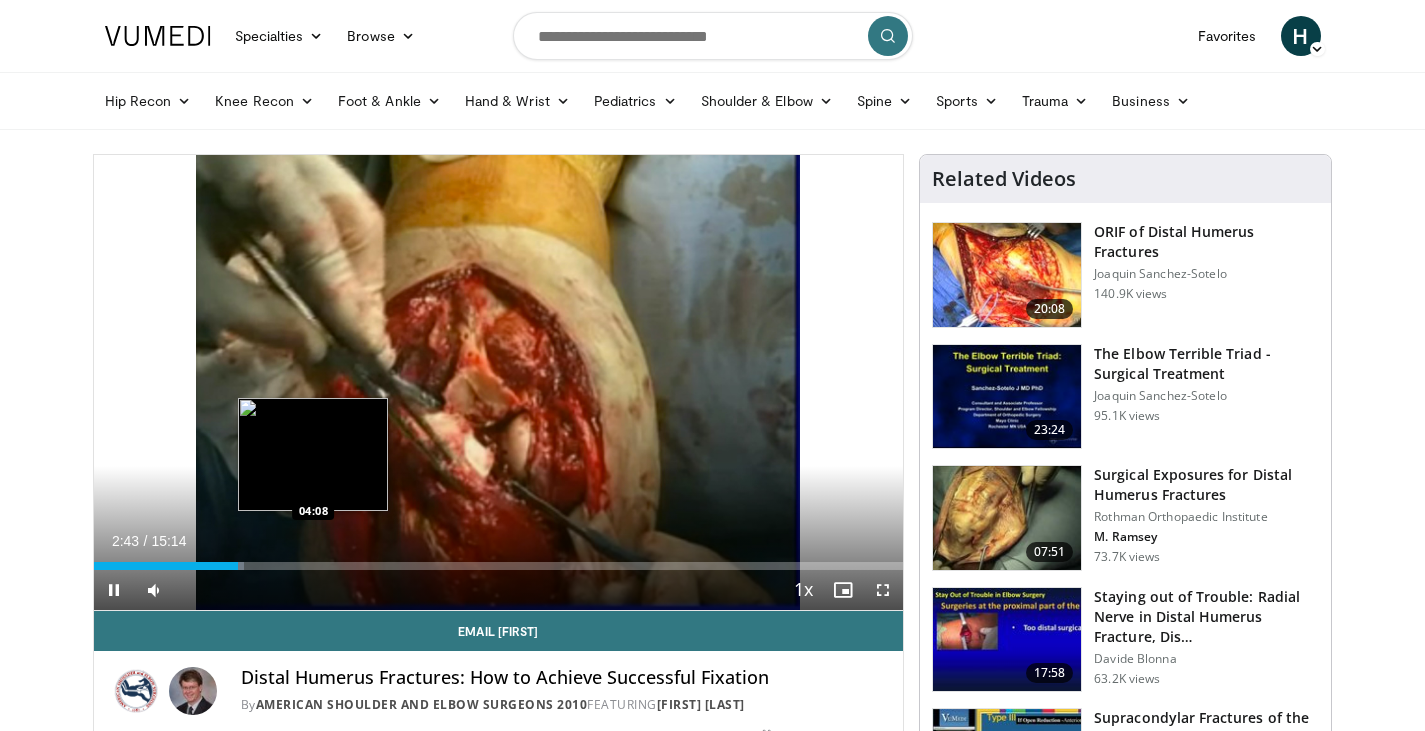 click on "Loaded :  18.59% 02:43 04:08" at bounding box center [499, 566] 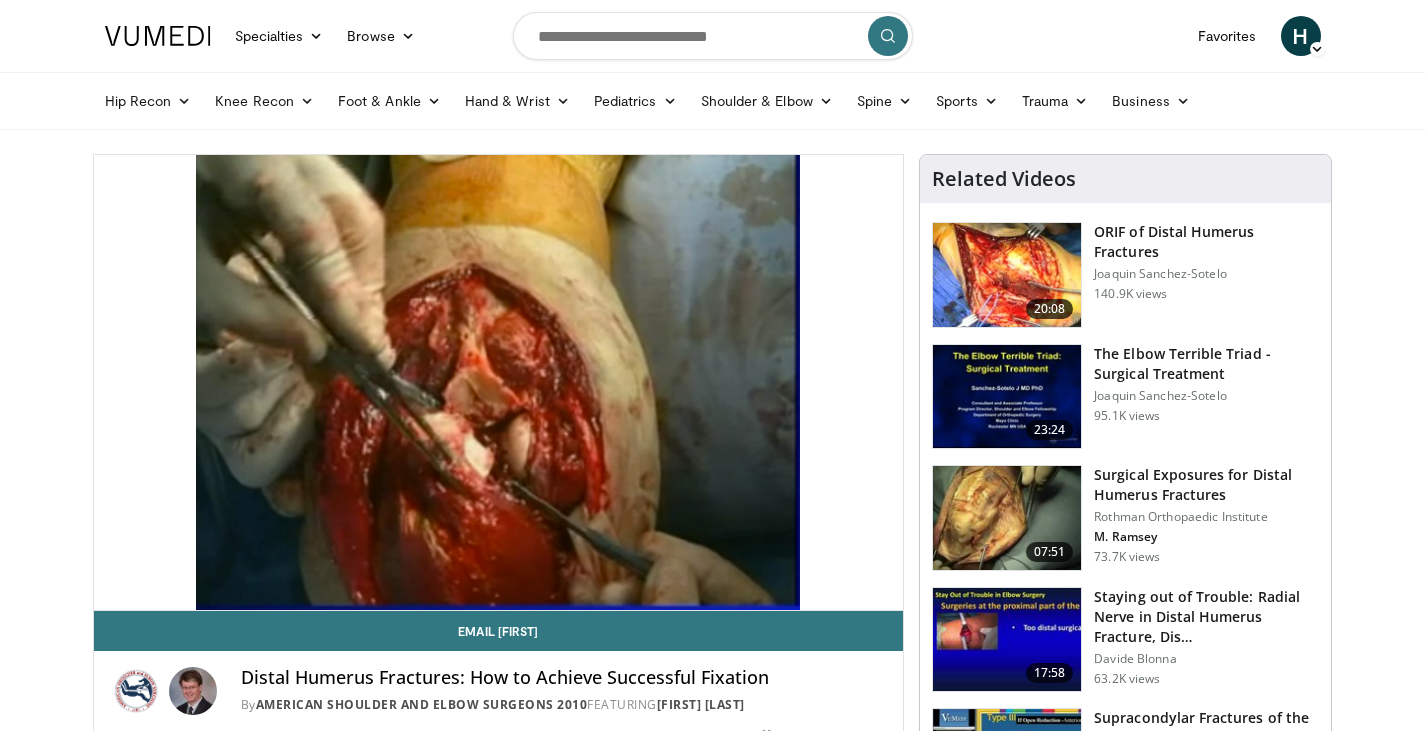 click on "**********" at bounding box center (499, 383) 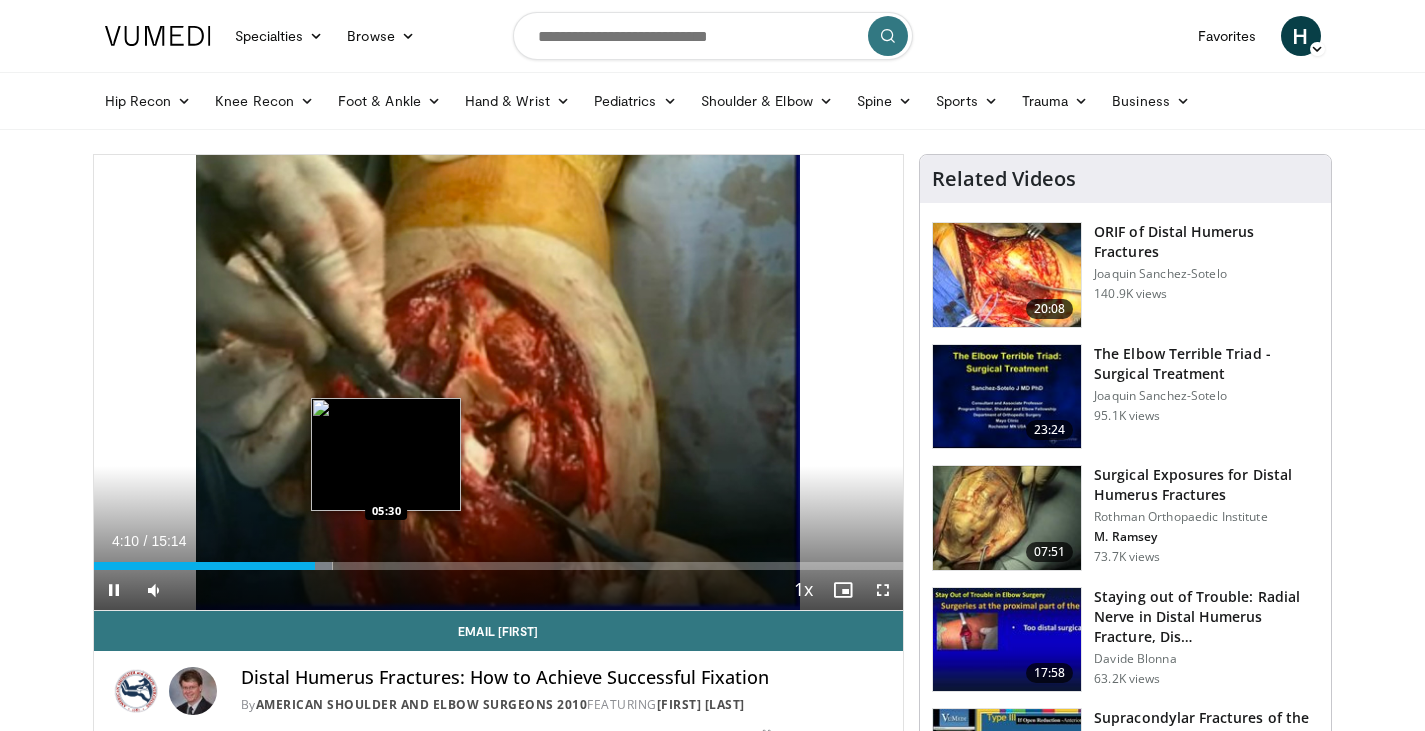 click on "Loaded :  29.52% 04:10 05:30" at bounding box center [499, 566] 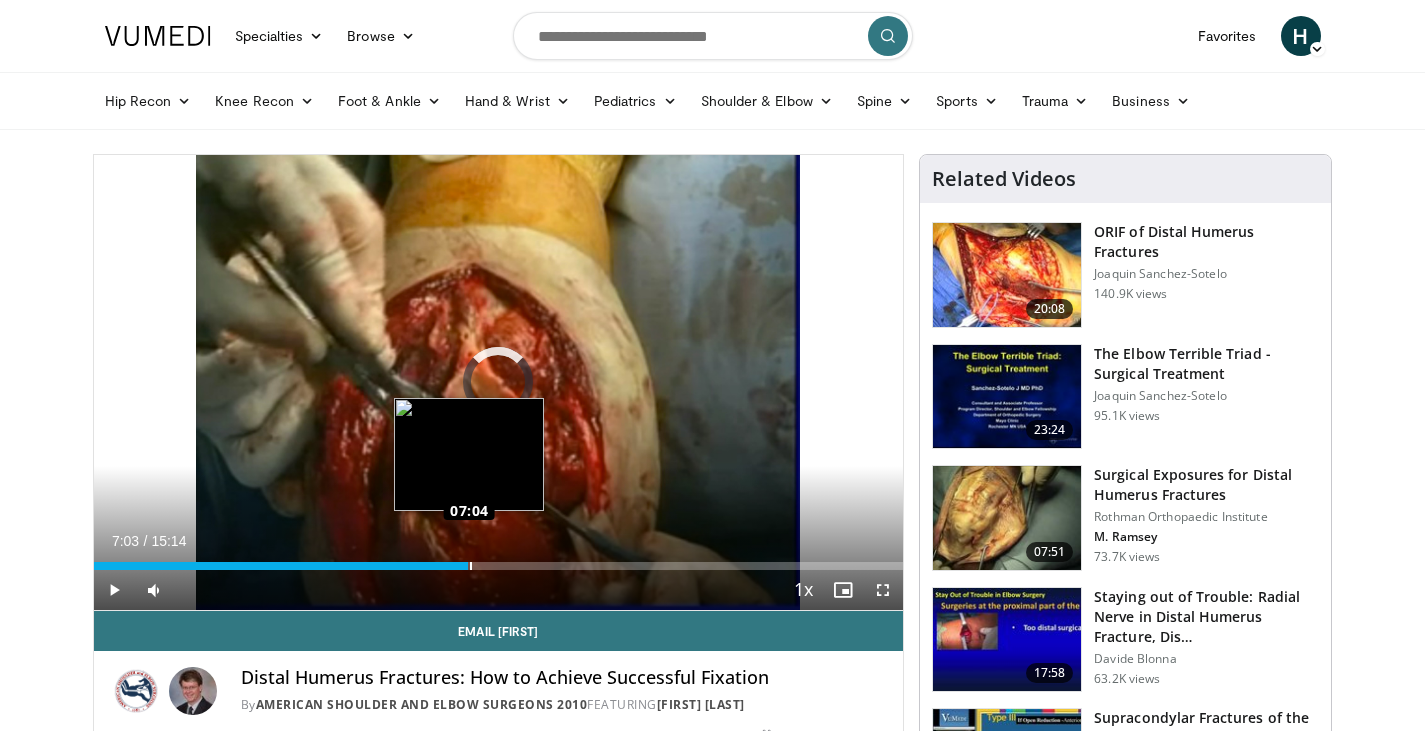 click on "Loaded :  37.96% 07:03 07:04" at bounding box center [499, 566] 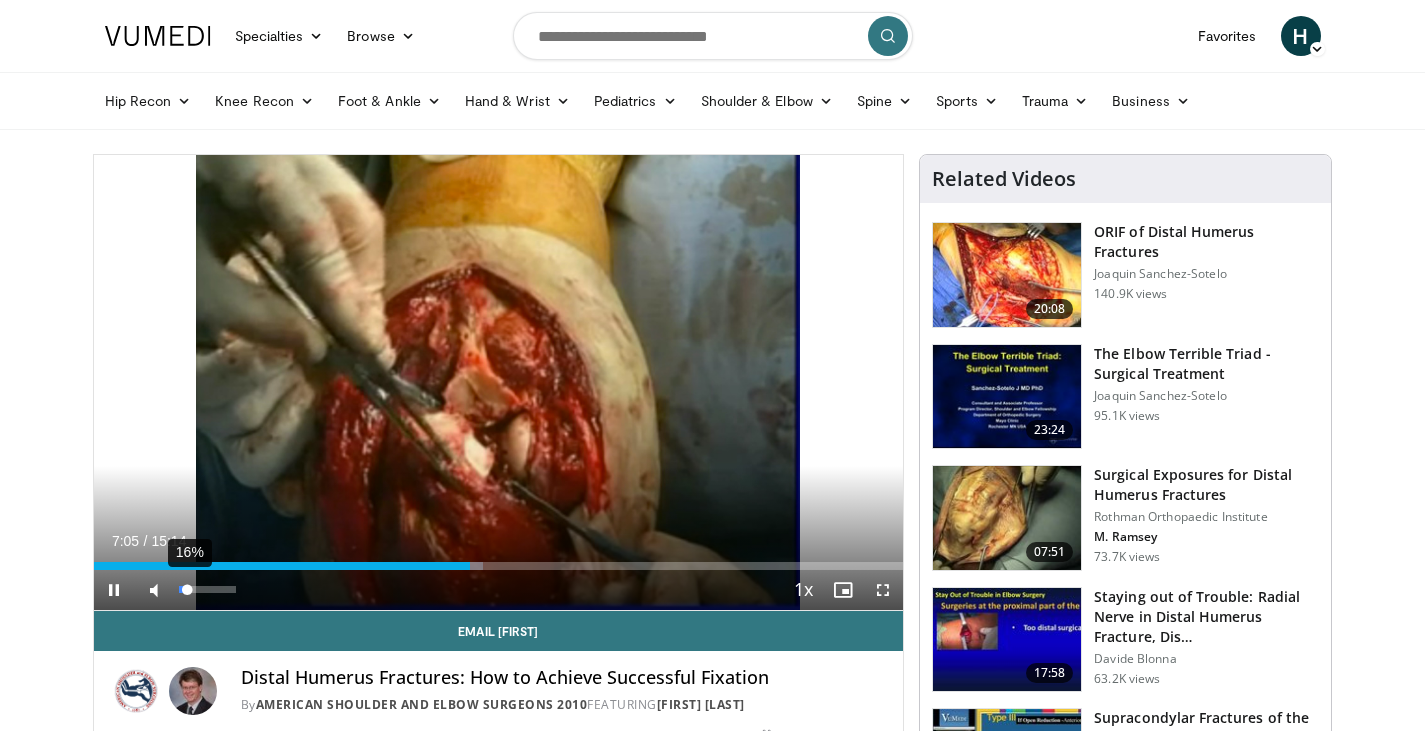 click on "16%" at bounding box center [207, 589] 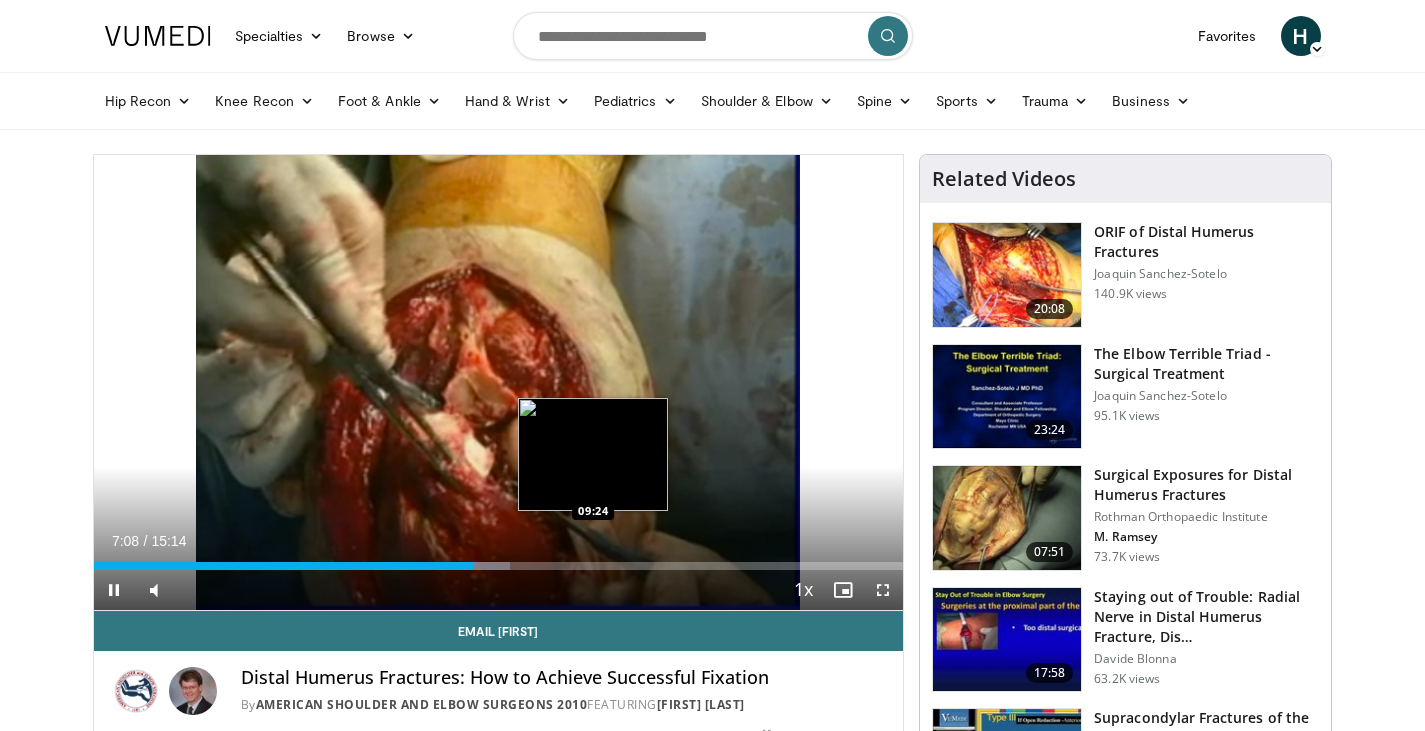 click on "Loaded :  51.39% 07:08 09:24" at bounding box center (499, 566) 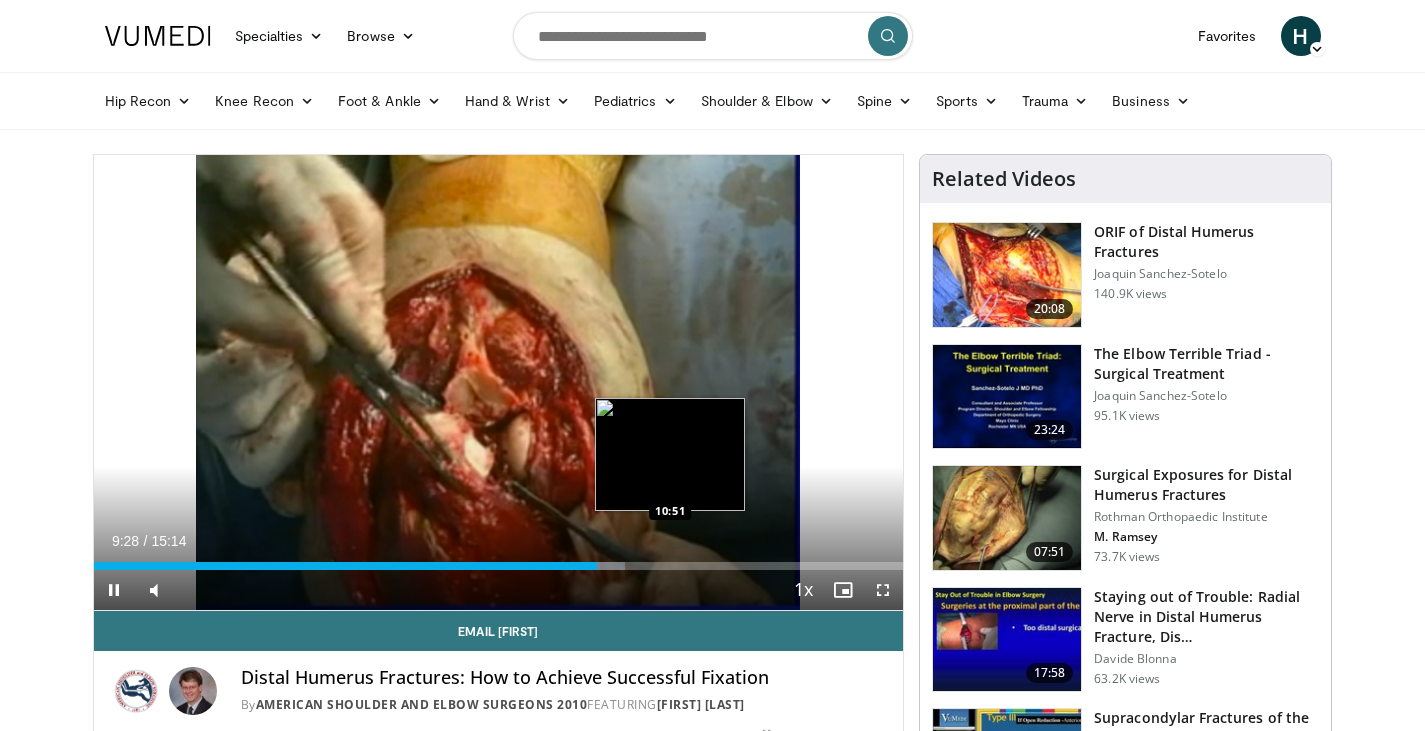 click on "Loaded :  65.61% 09:28 10:51" at bounding box center (499, 566) 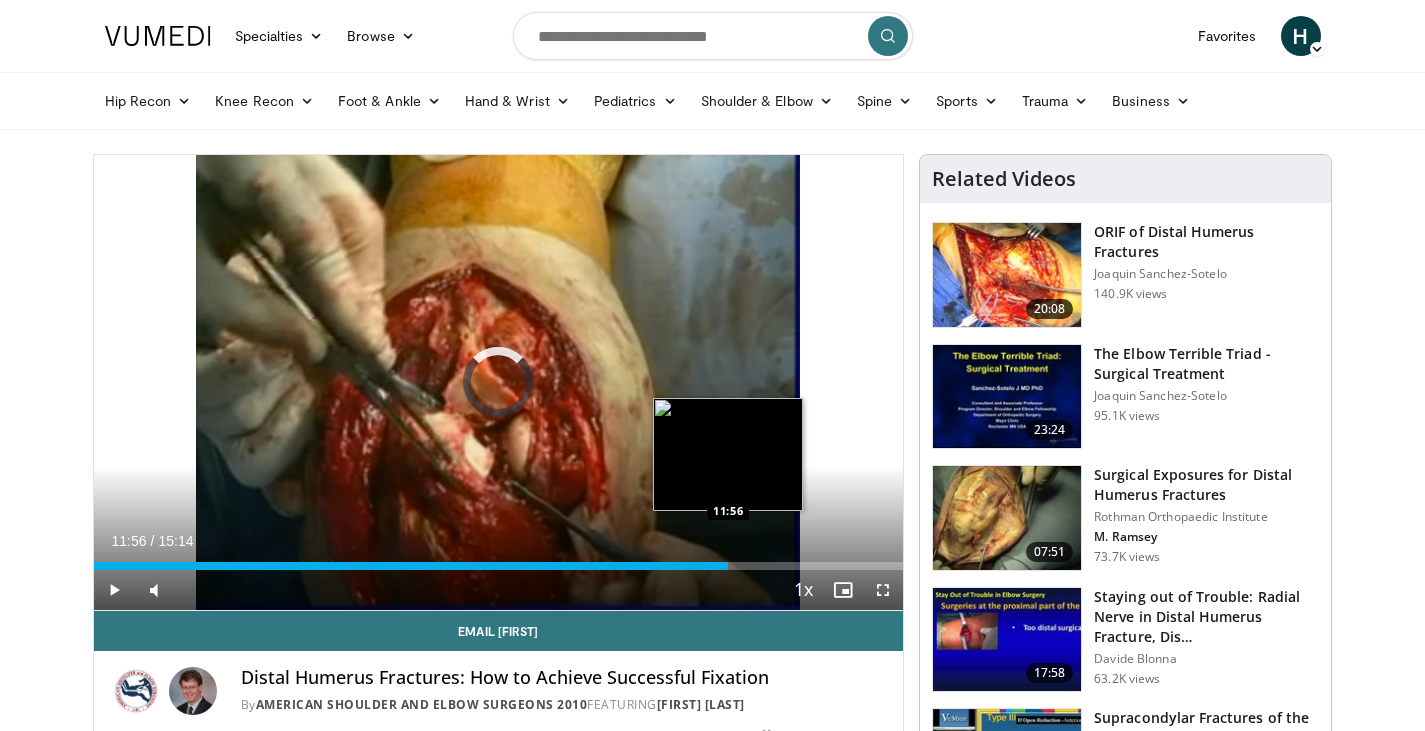 click on "Loaded :  73.26% 11:56 11:56" at bounding box center (499, 566) 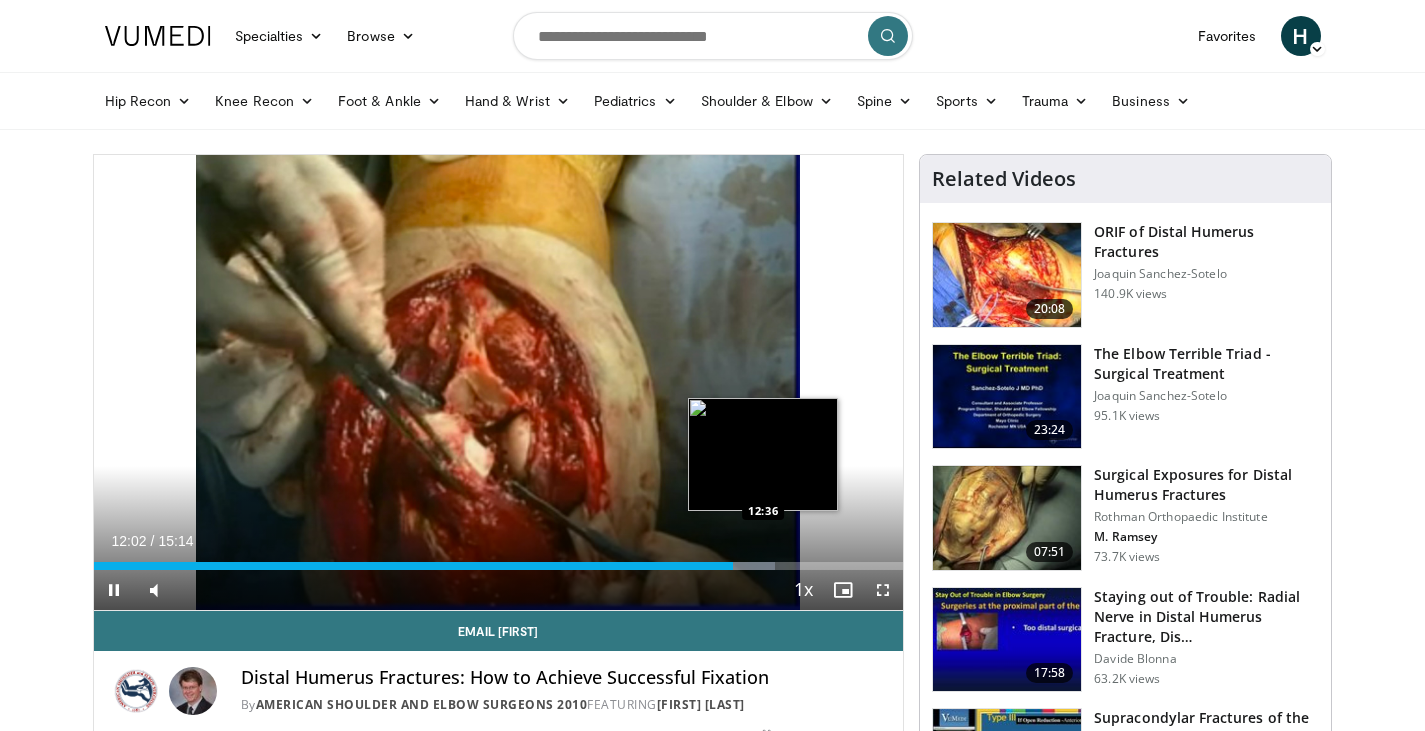 click at bounding box center [750, 566] 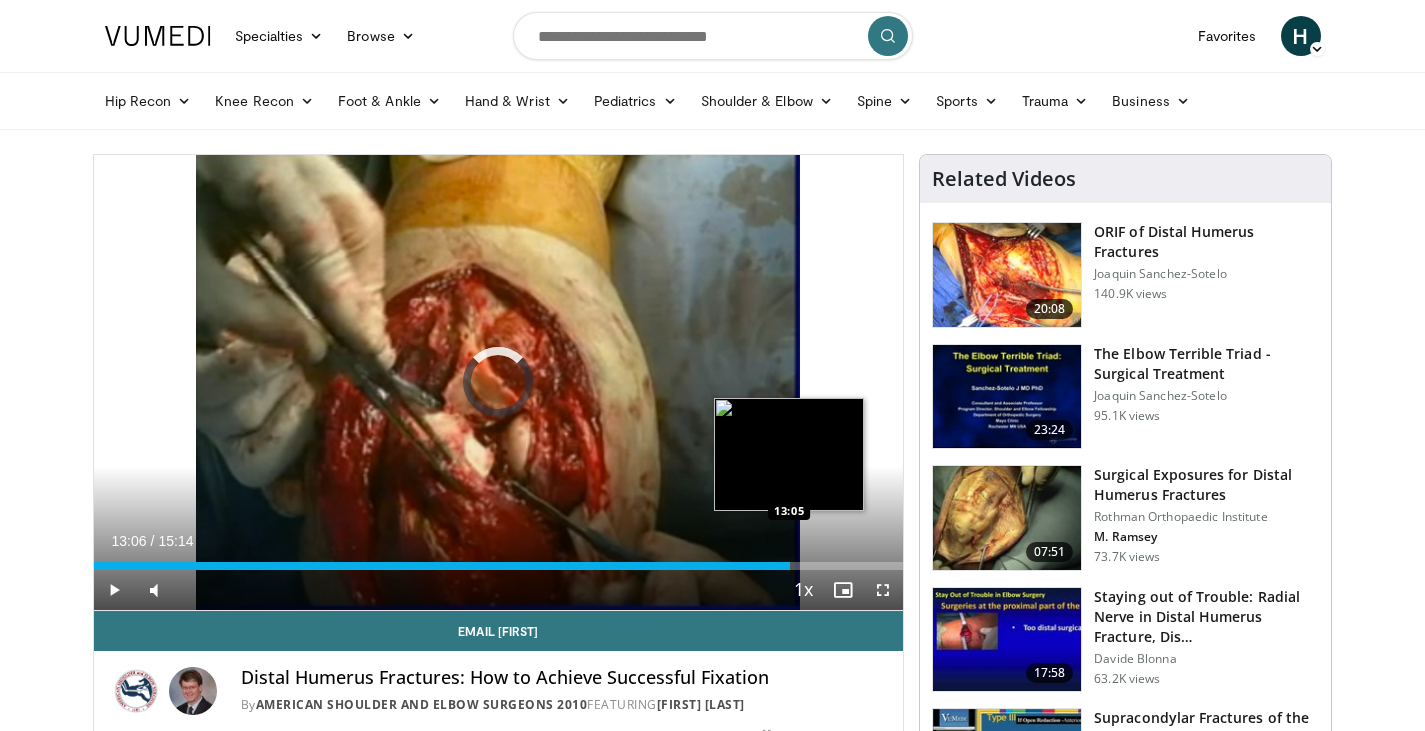 click on "Loaded :  0.00% 13:06 13:05" at bounding box center (499, 560) 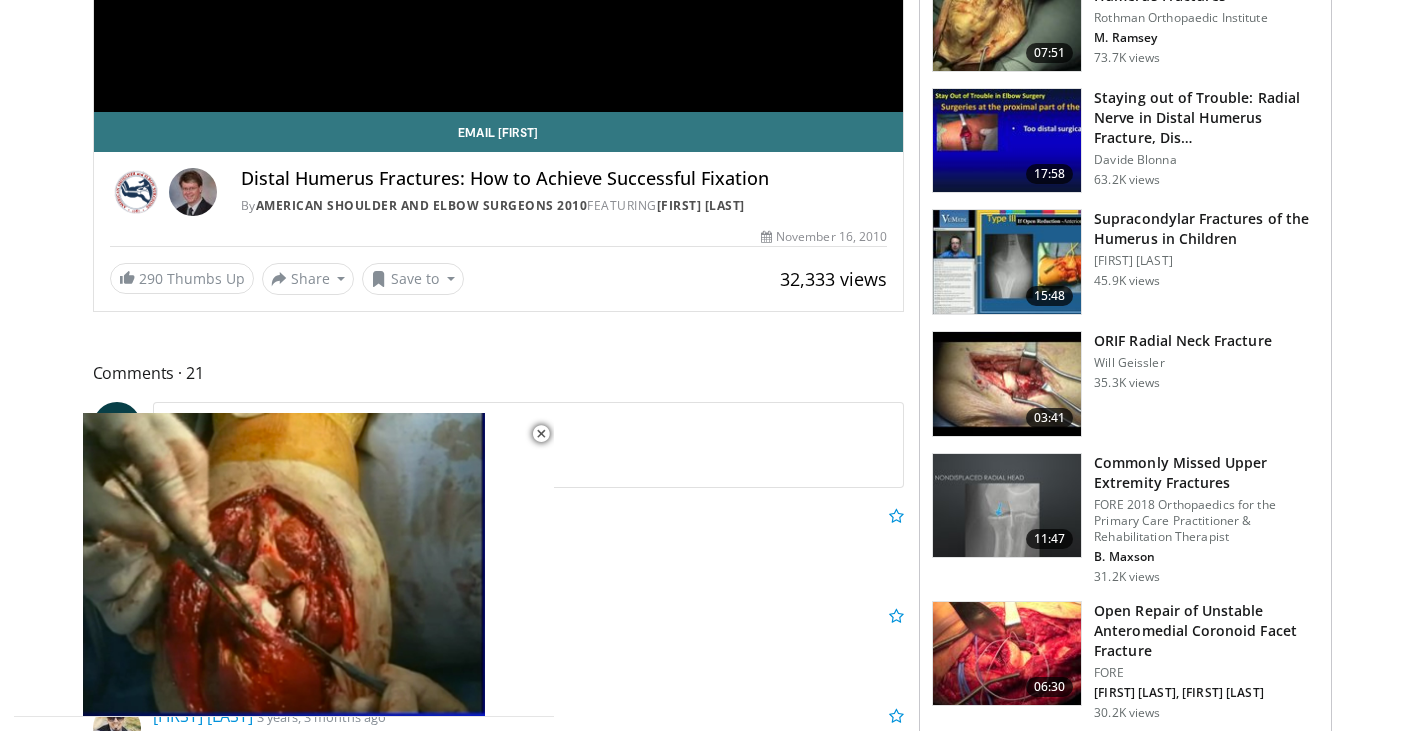scroll, scrollTop: 500, scrollLeft: 0, axis: vertical 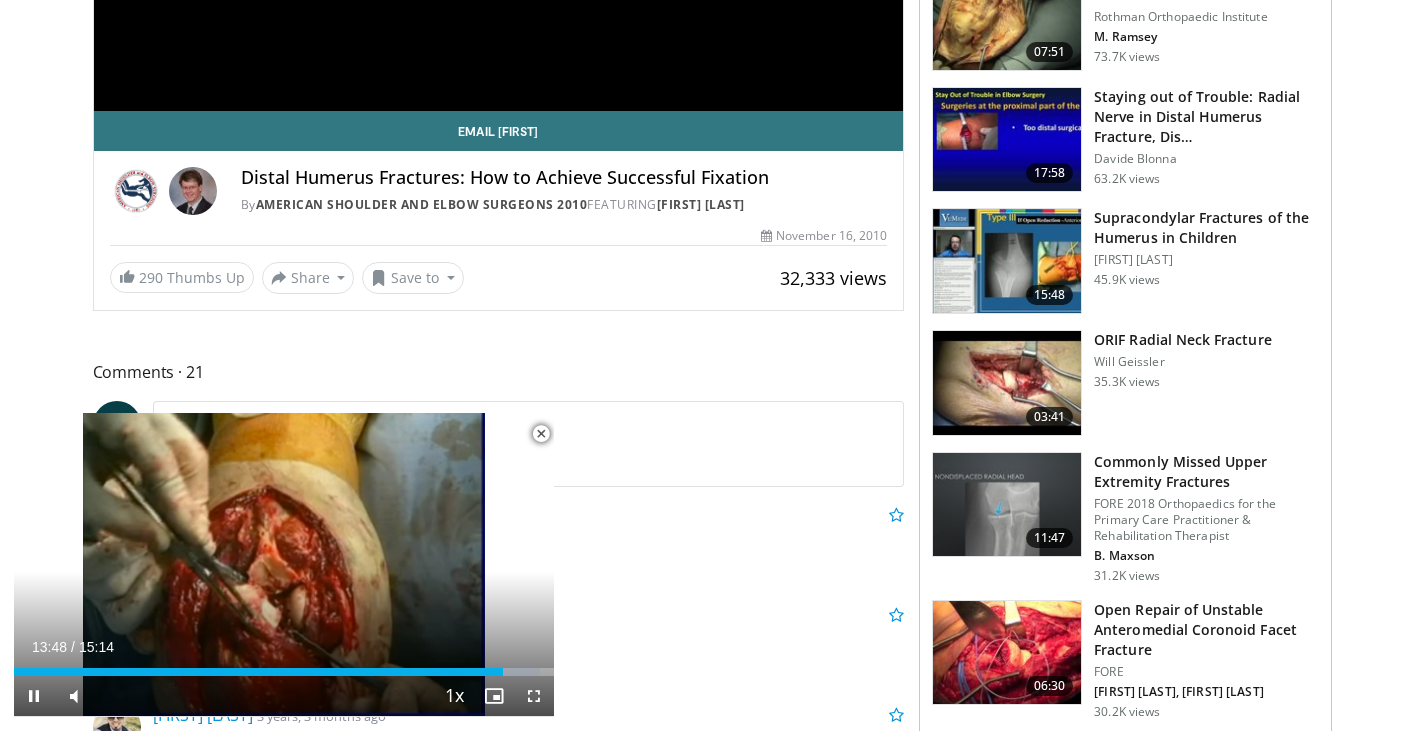 click at bounding box center [541, 434] 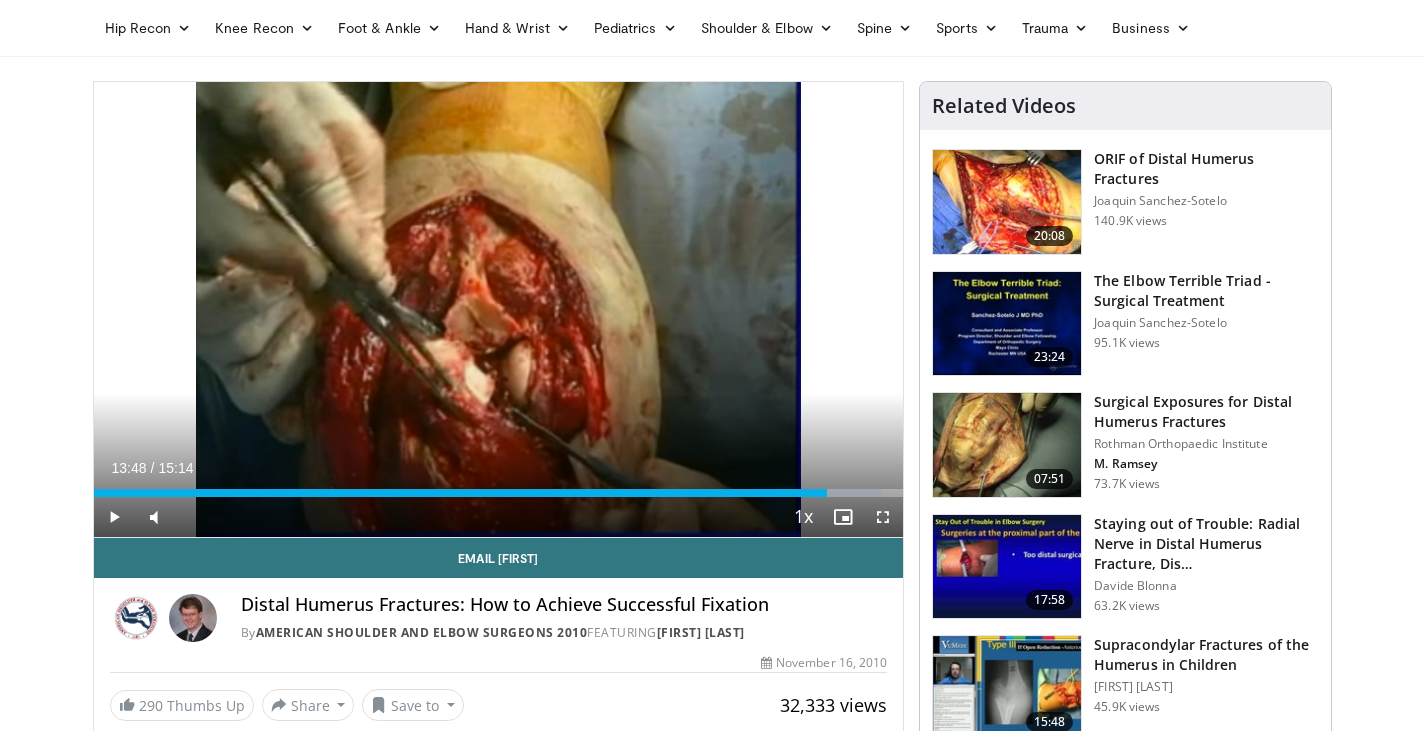 scroll, scrollTop: 0, scrollLeft: 0, axis: both 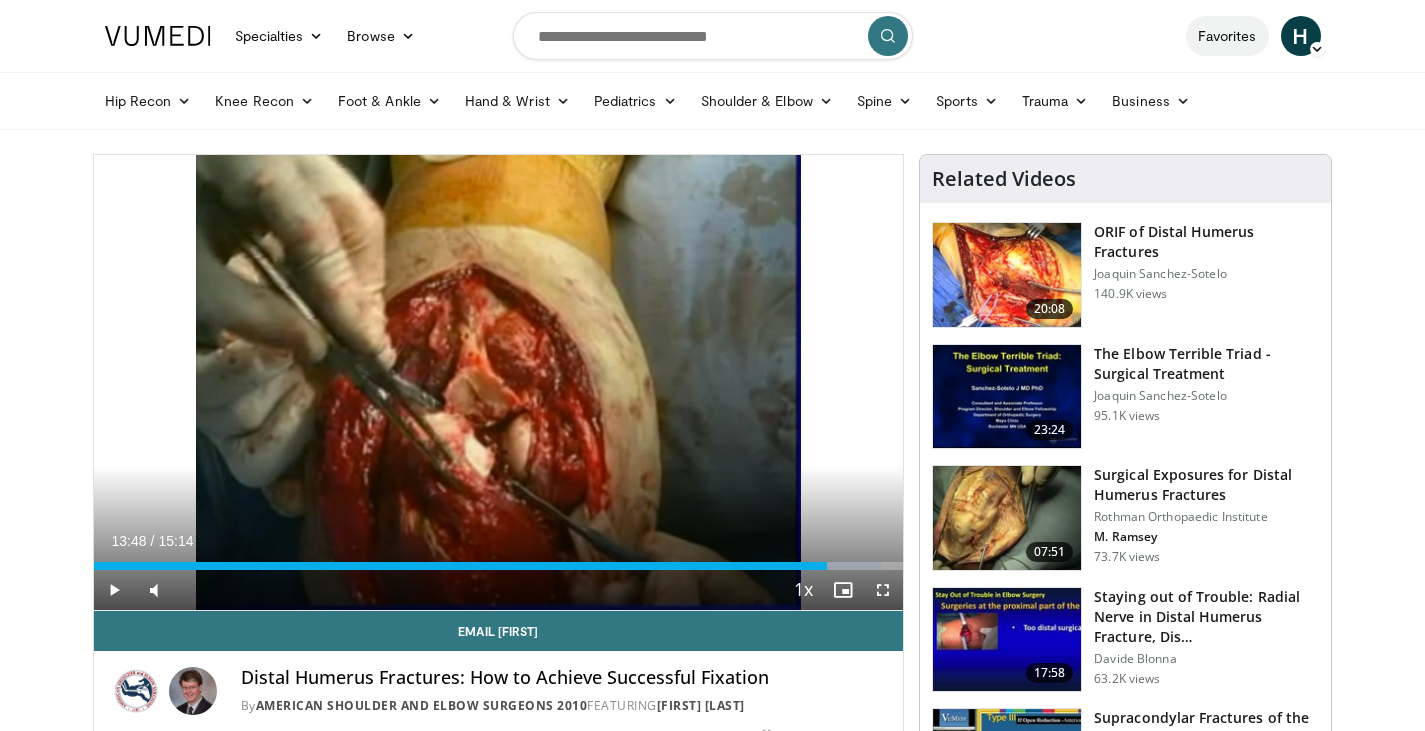 click on "Favorites" at bounding box center (1227, 36) 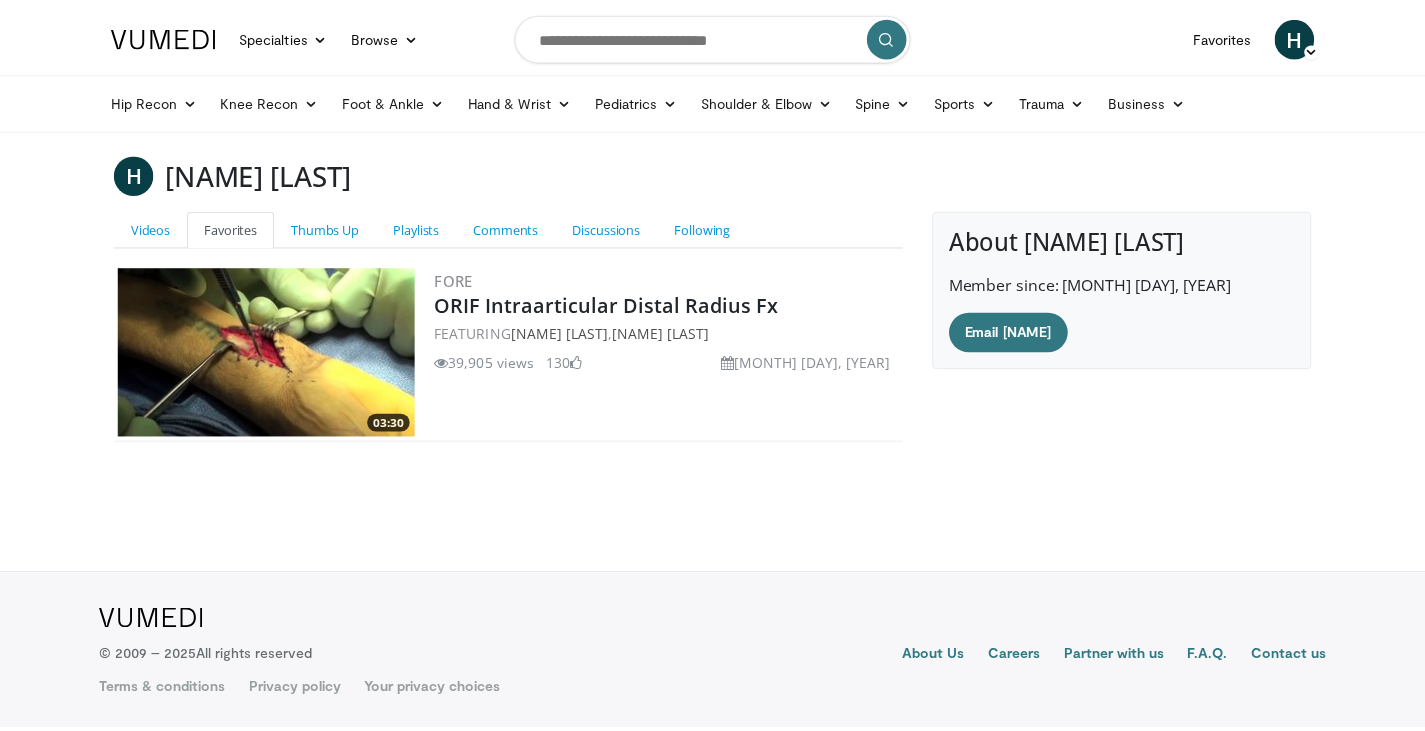 scroll, scrollTop: 0, scrollLeft: 0, axis: both 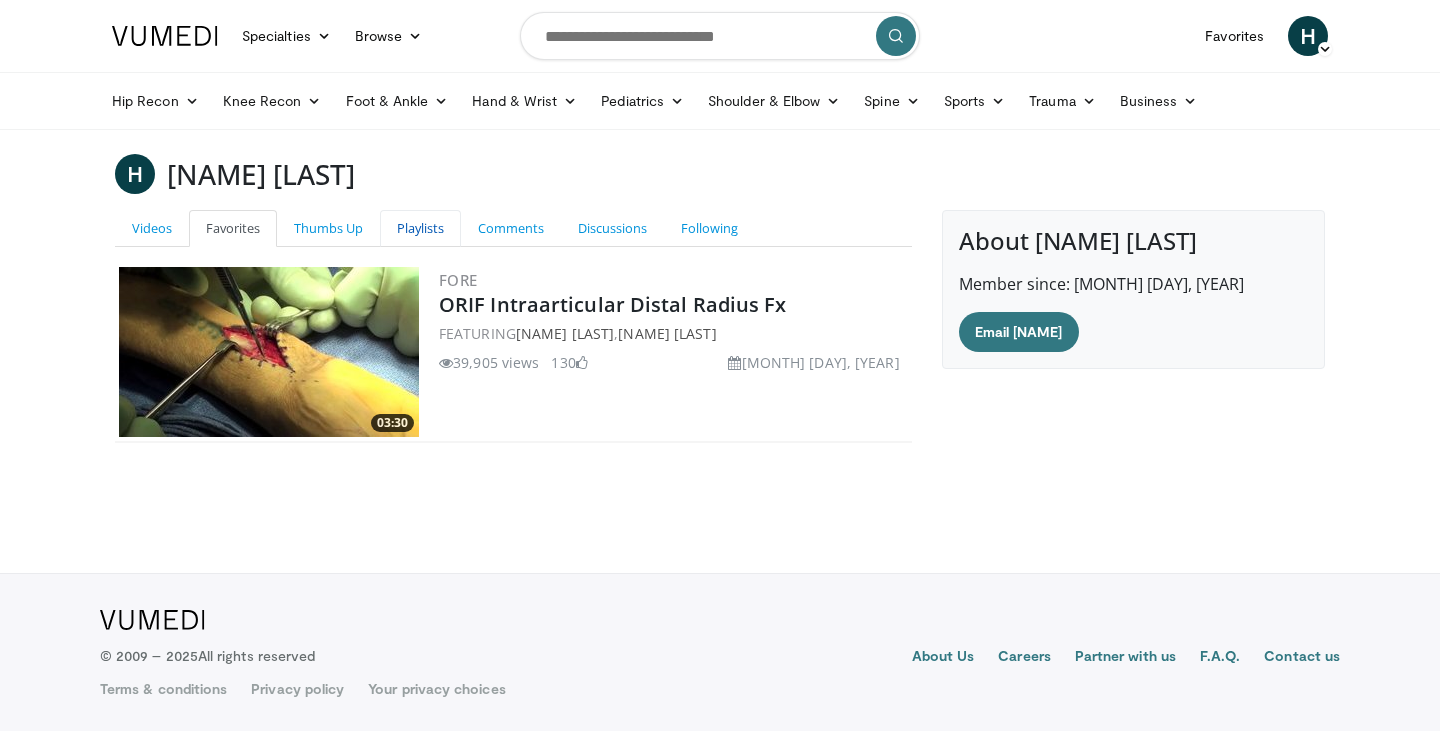 click on "Playlists" at bounding box center [420, 228] 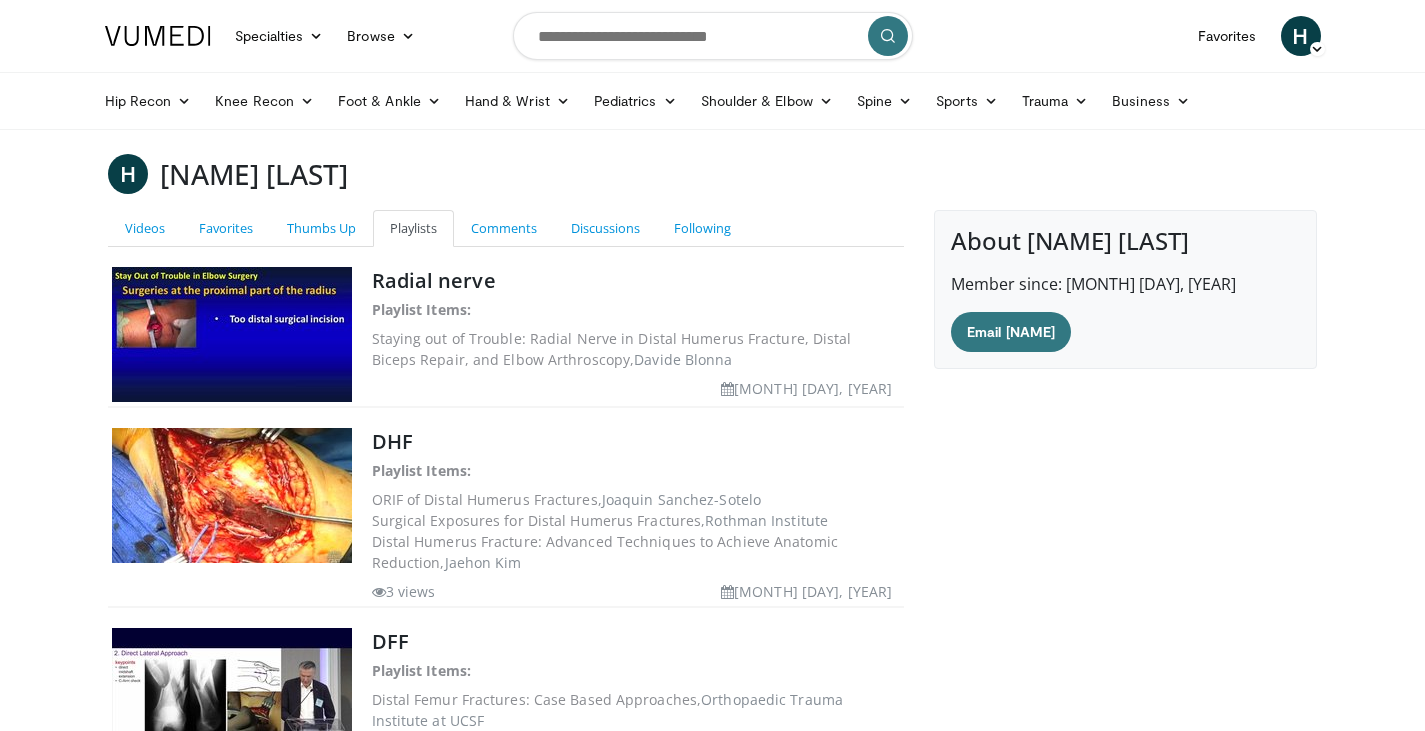 scroll, scrollTop: 0, scrollLeft: 0, axis: both 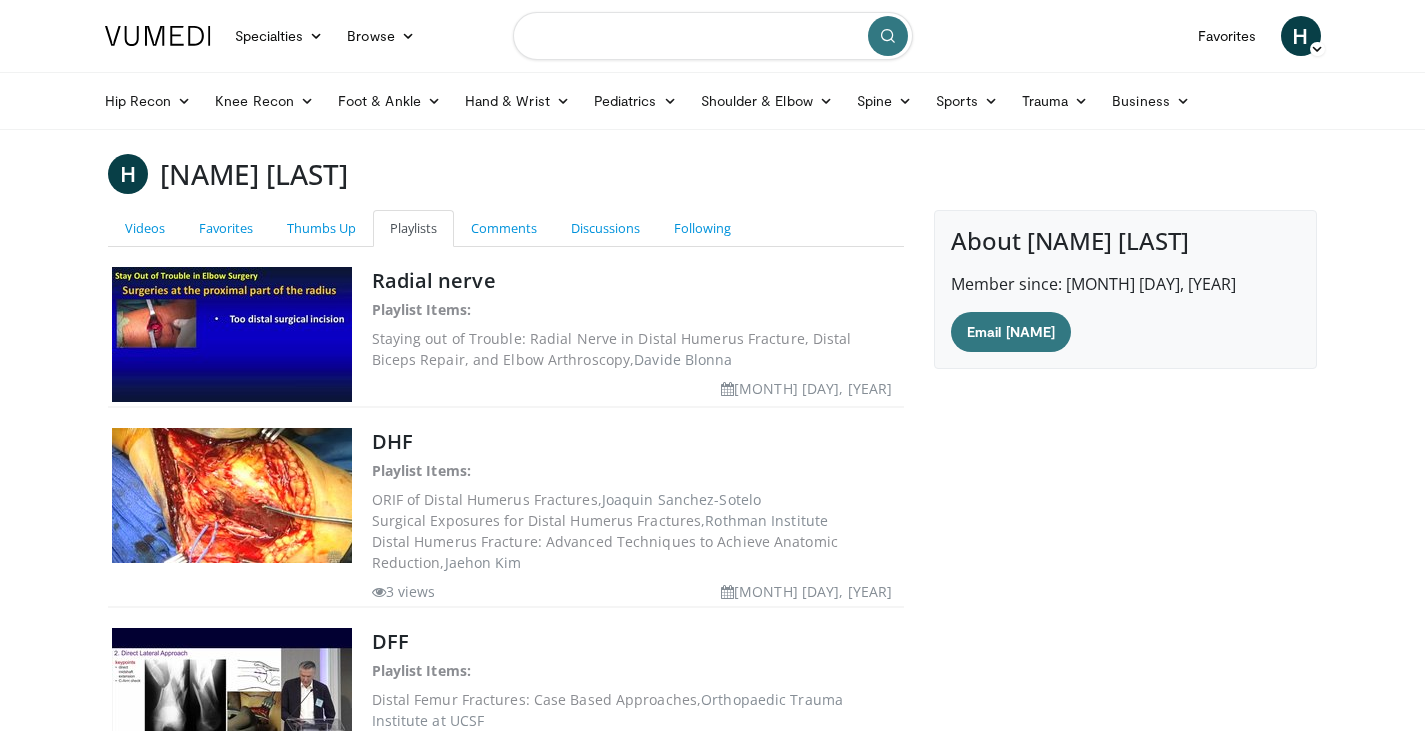 click at bounding box center (713, 36) 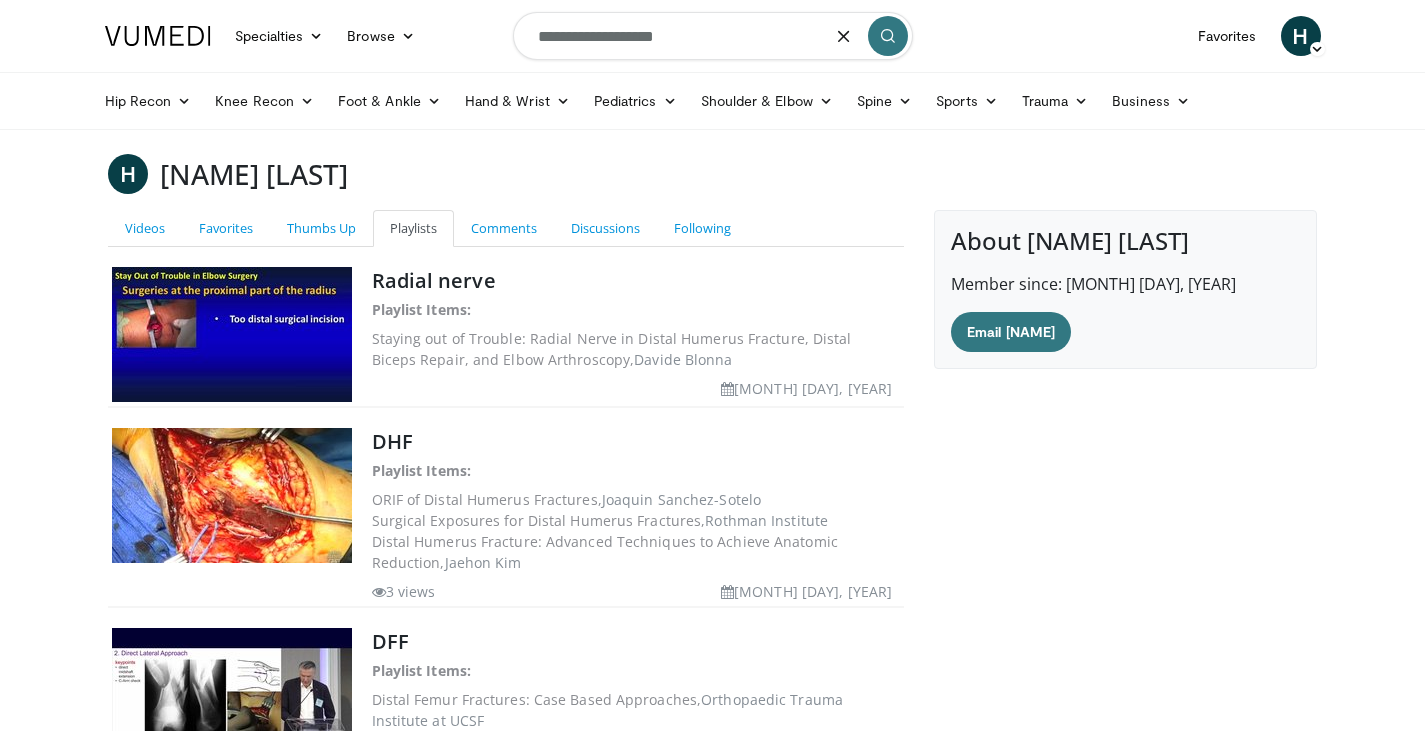type on "**********" 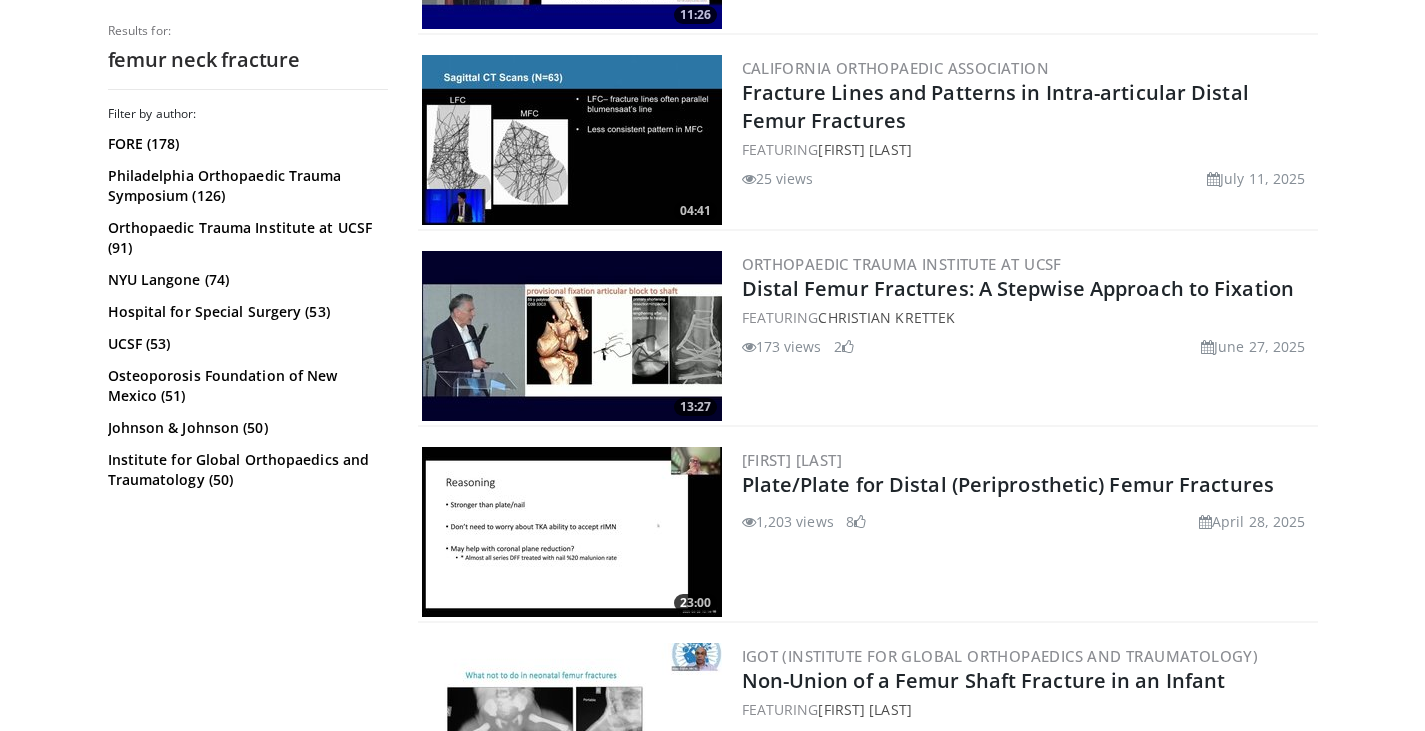 scroll, scrollTop: 1700, scrollLeft: 0, axis: vertical 